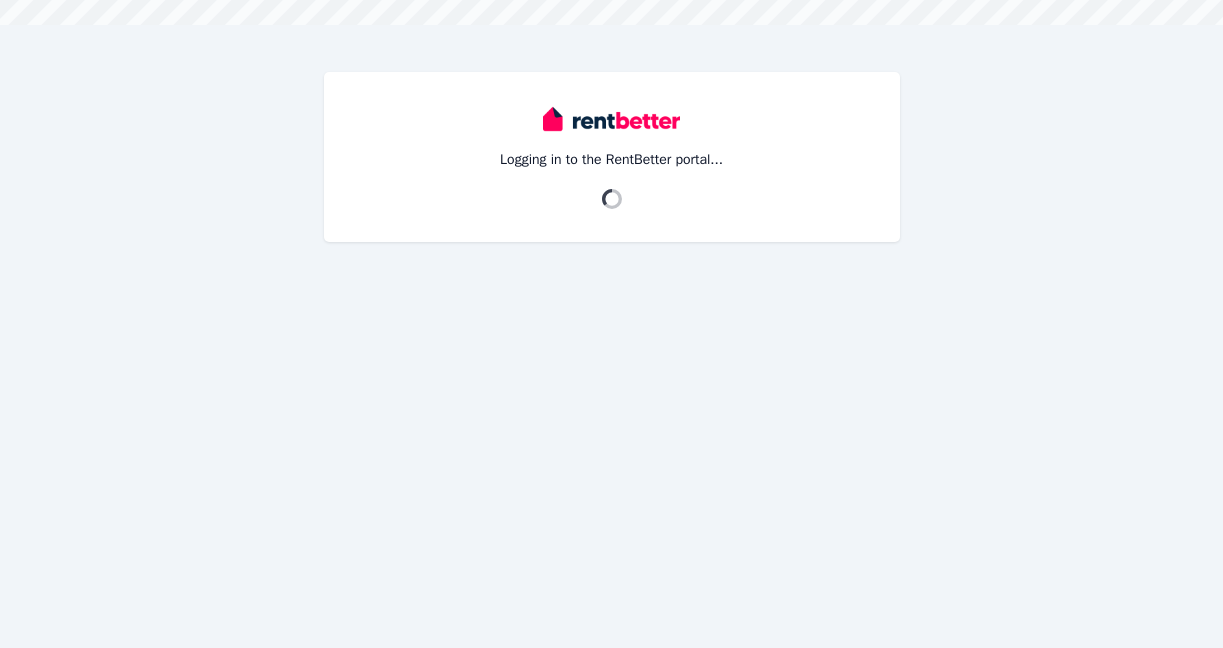 scroll, scrollTop: 0, scrollLeft: 0, axis: both 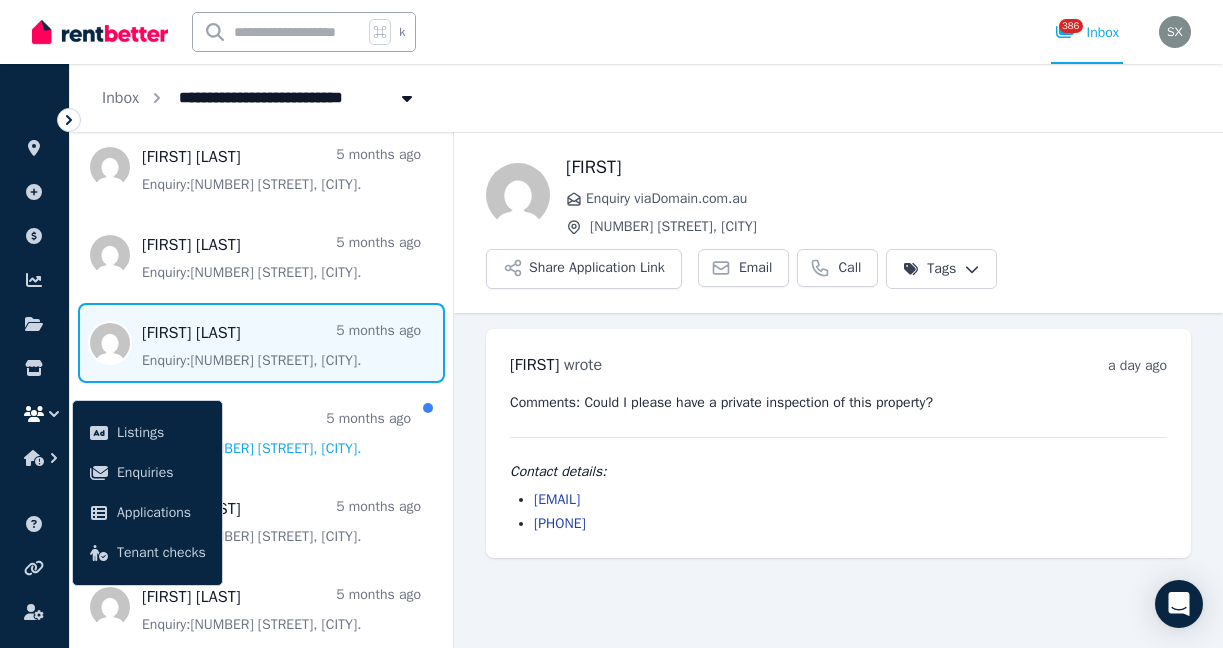 click at bounding box center [261, 343] 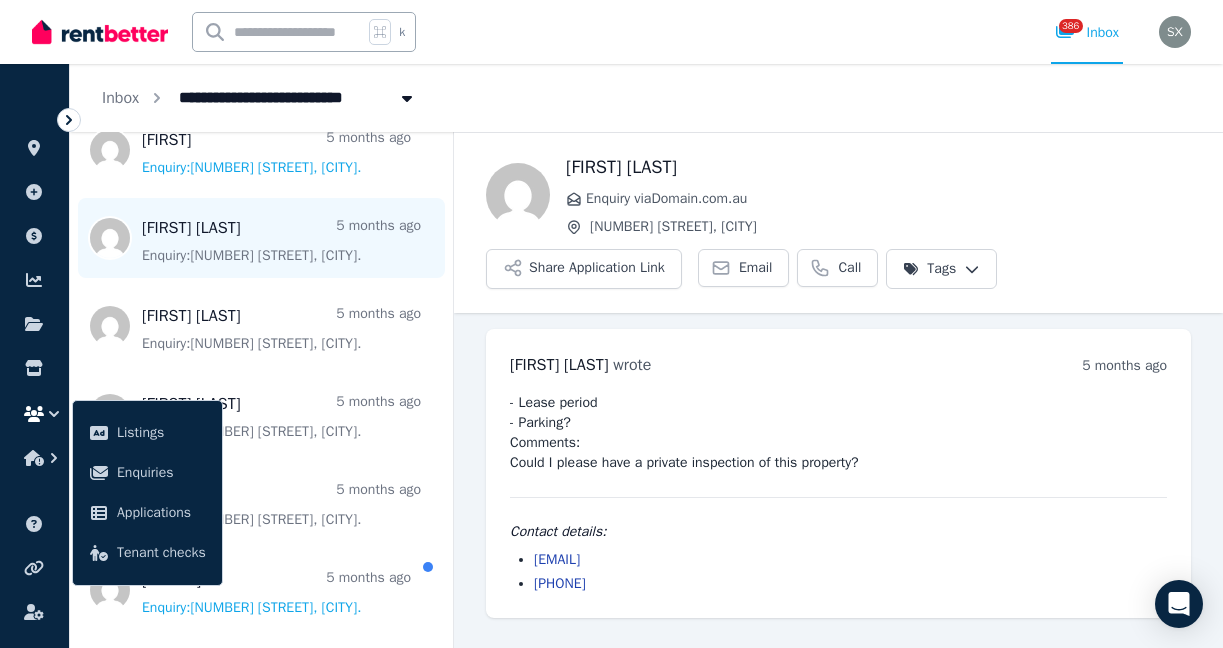 scroll, scrollTop: 1365, scrollLeft: 0, axis: vertical 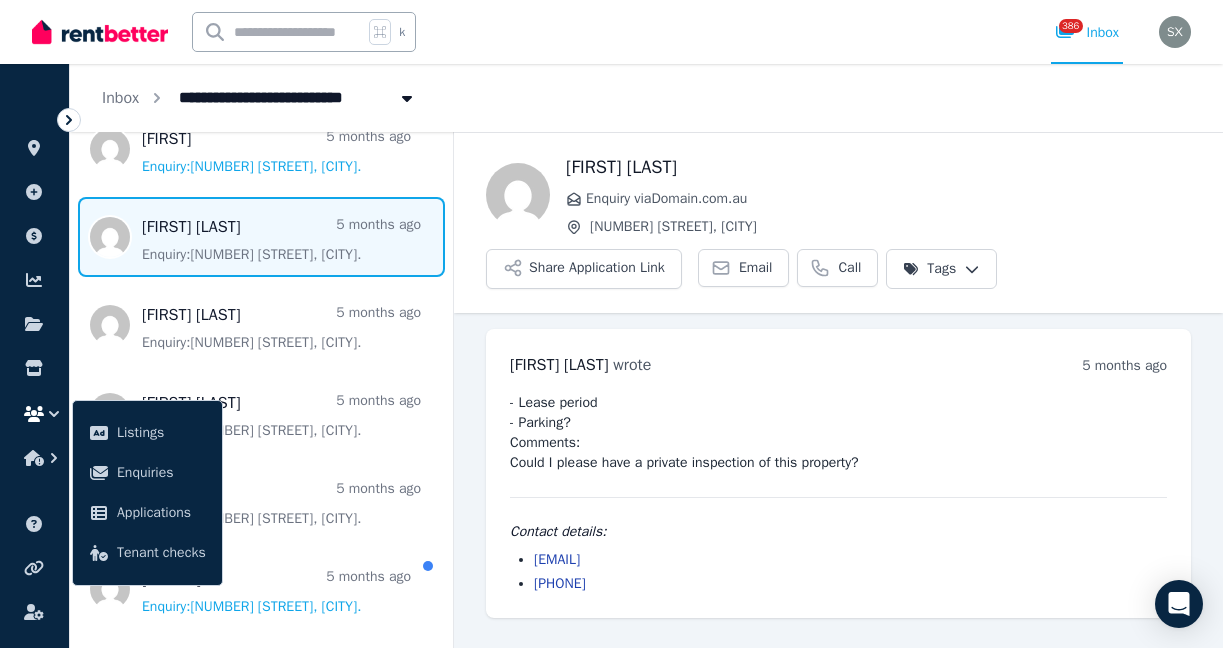 click at bounding box center (261, 237) 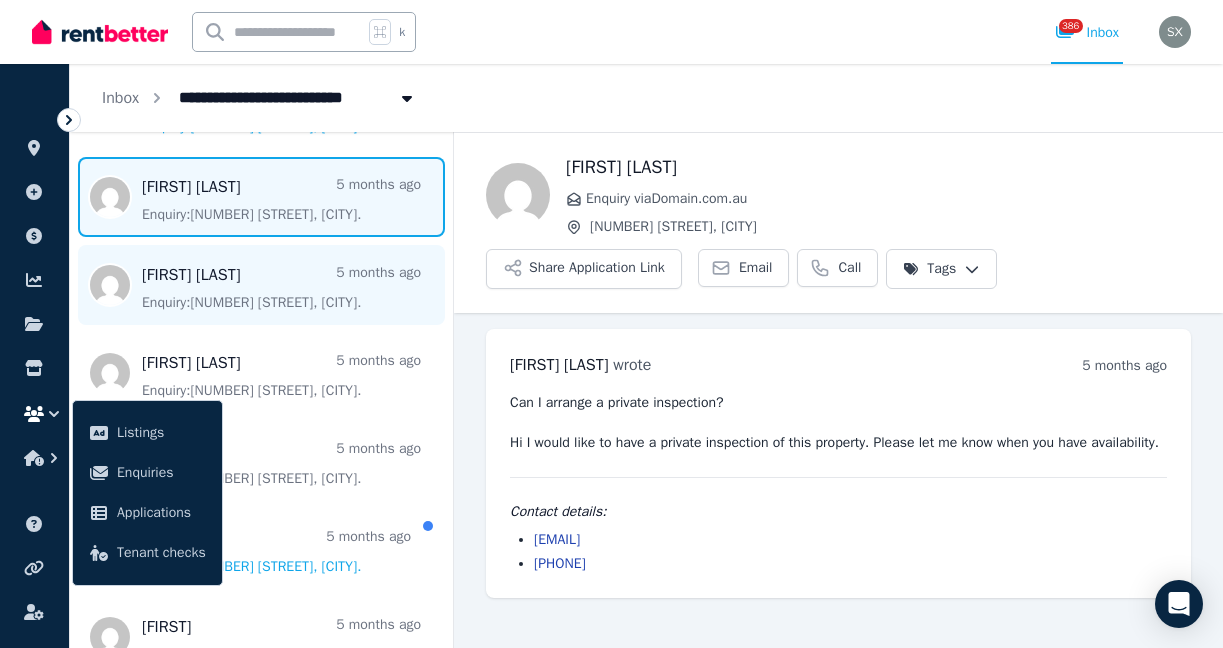 scroll, scrollTop: 1407, scrollLeft: 0, axis: vertical 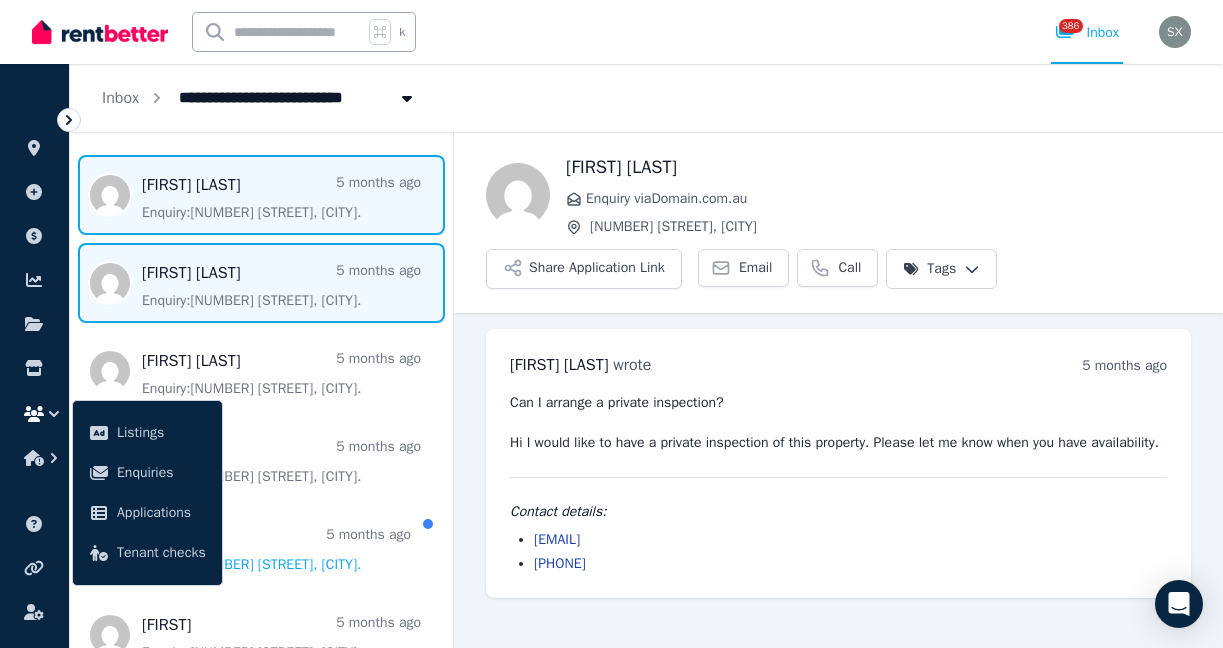 click at bounding box center (261, 283) 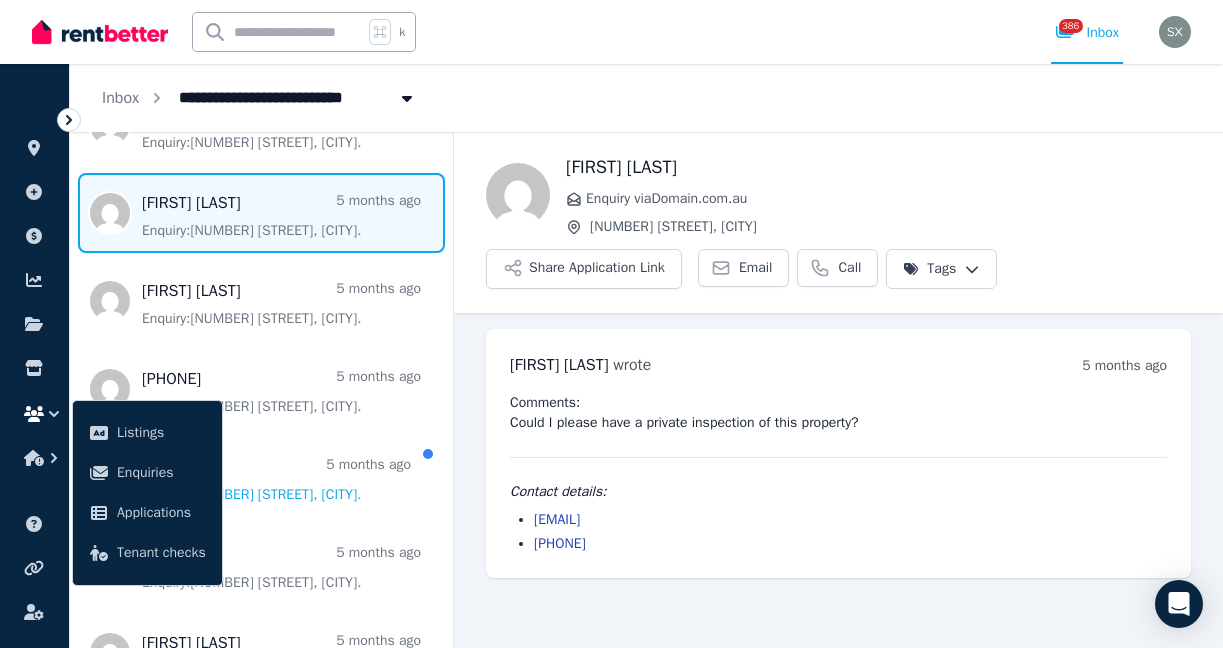 scroll, scrollTop: 1481, scrollLeft: 0, axis: vertical 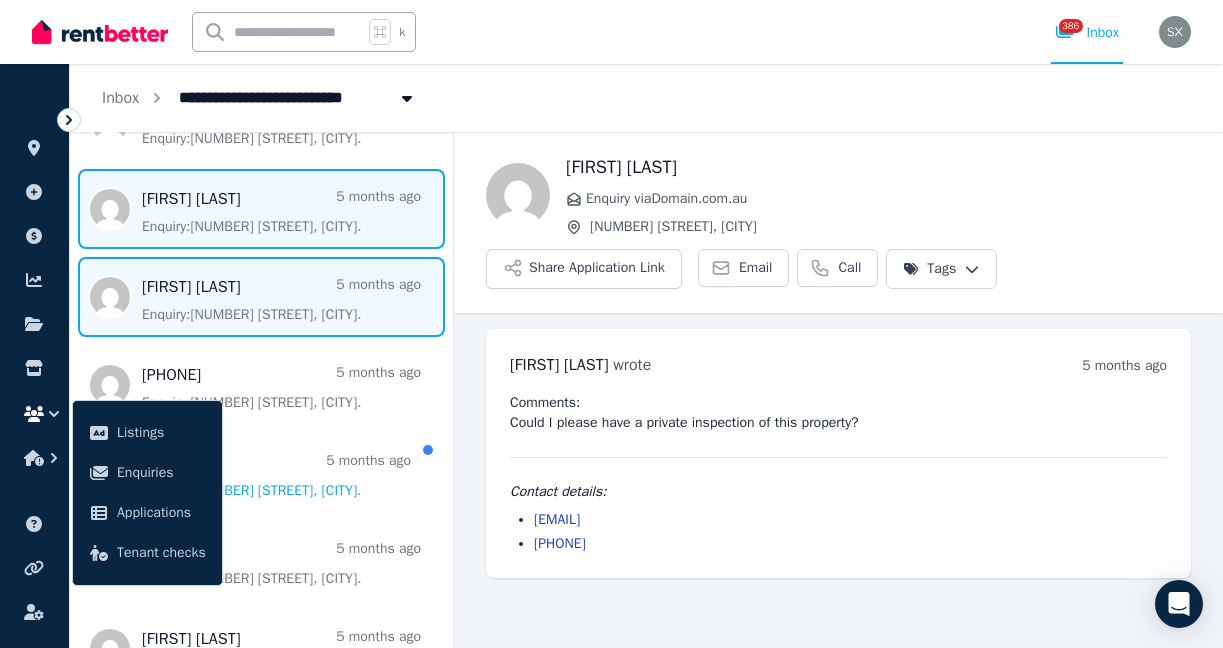 click at bounding box center [261, 297] 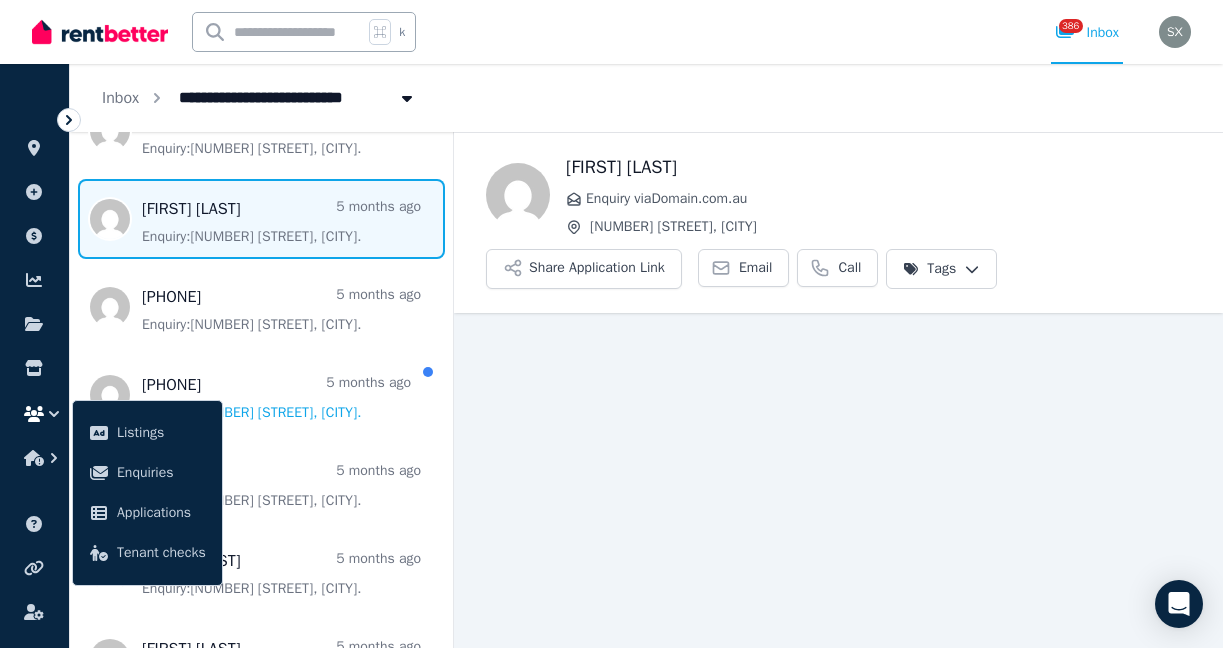 scroll, scrollTop: 1578, scrollLeft: 0, axis: vertical 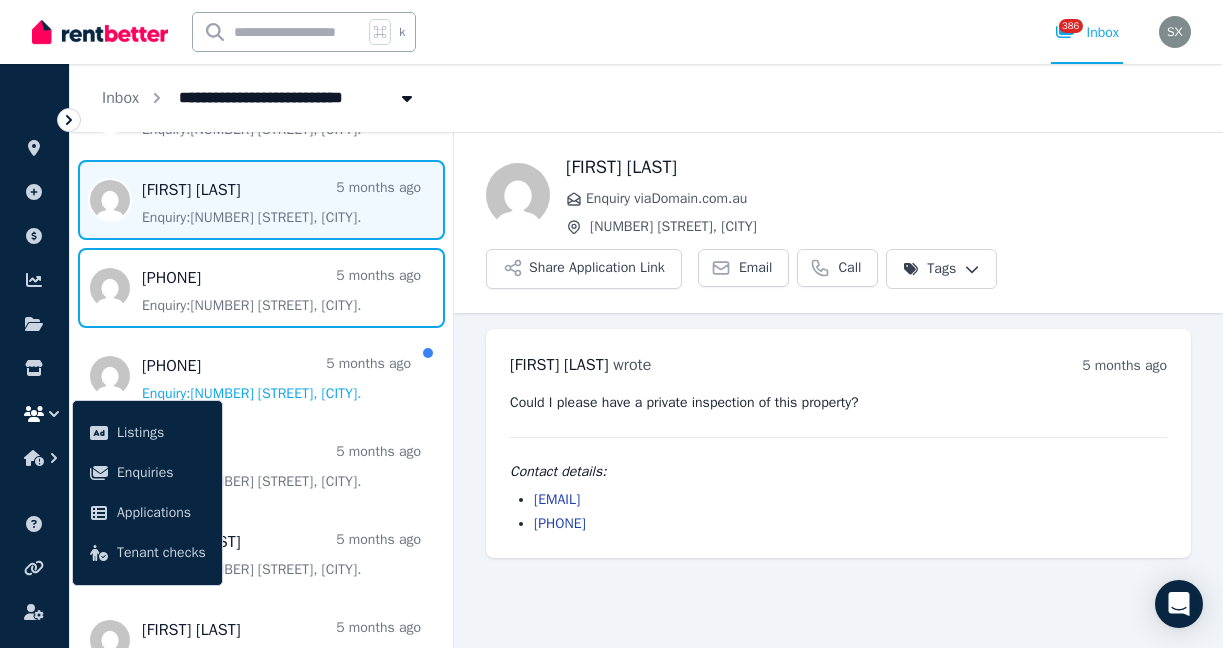 click at bounding box center [261, 288] 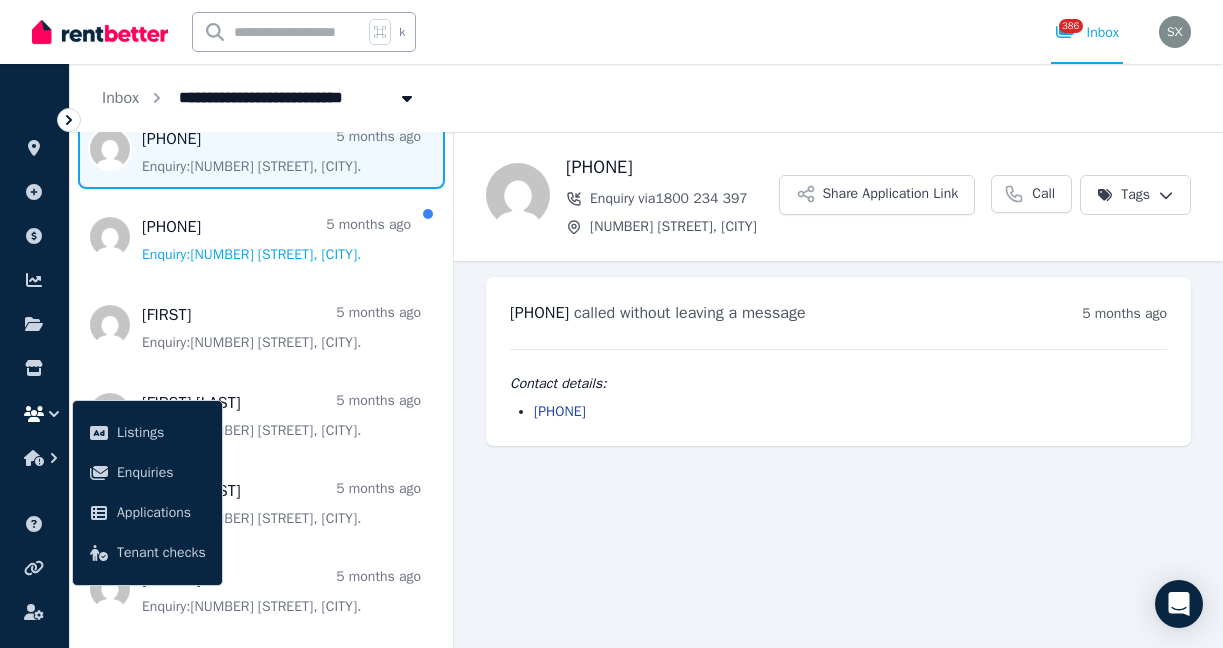 scroll, scrollTop: 1734, scrollLeft: 0, axis: vertical 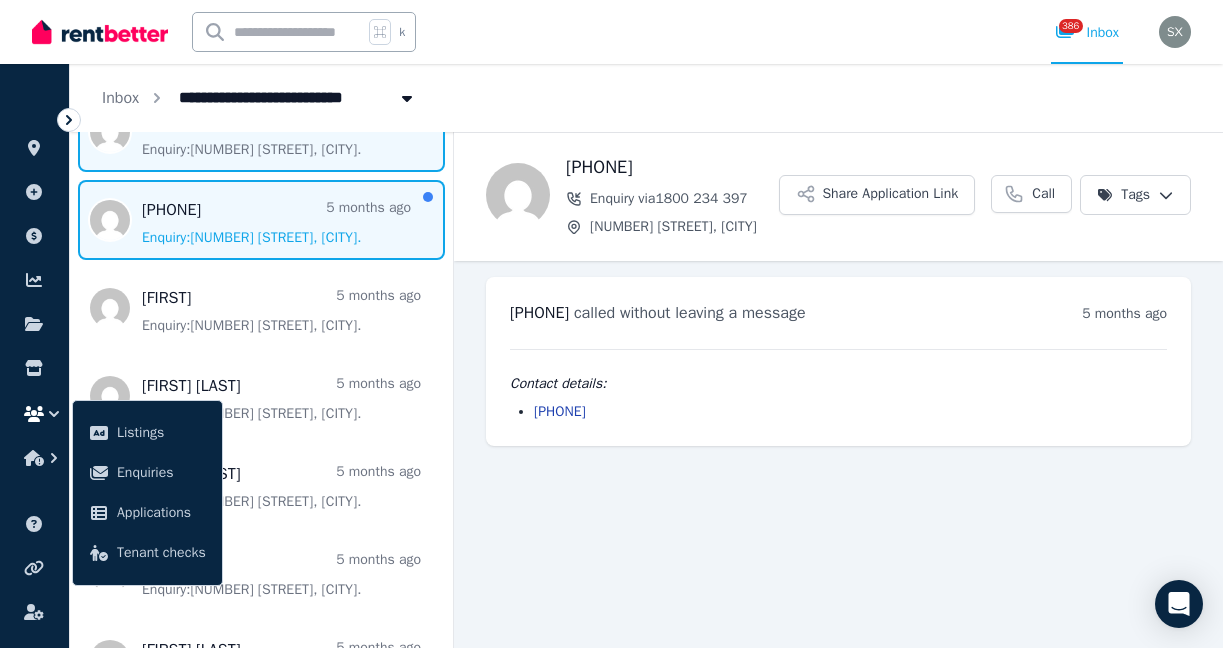 click at bounding box center (261, 220) 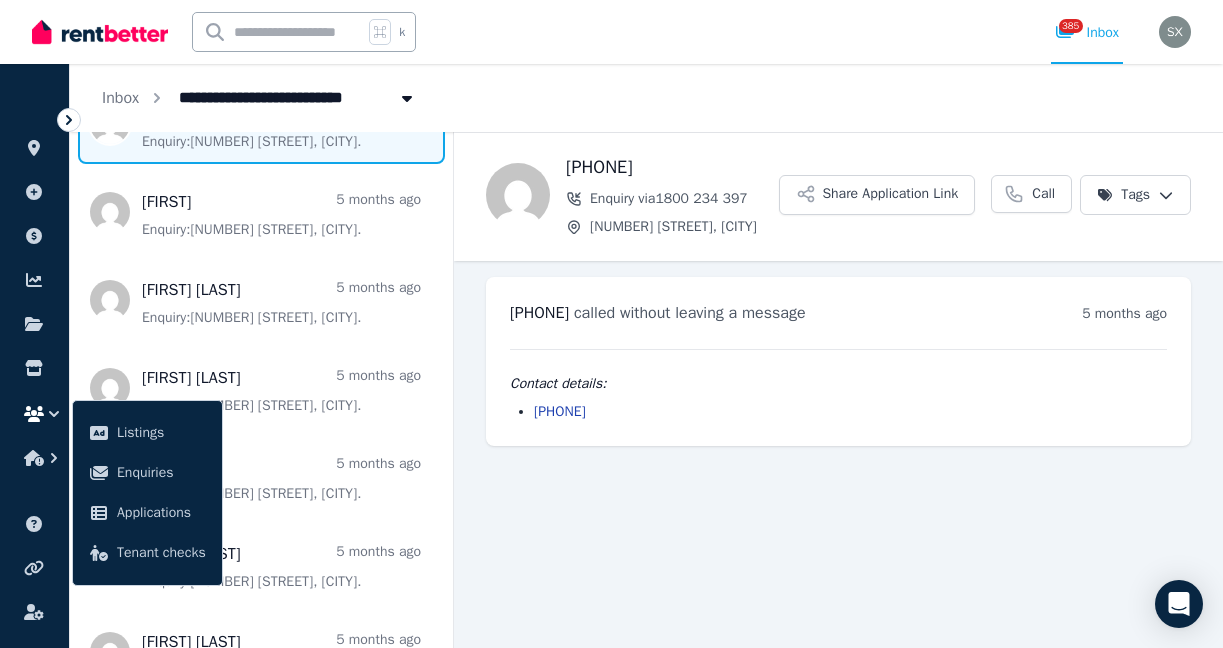 scroll, scrollTop: 1831, scrollLeft: 0, axis: vertical 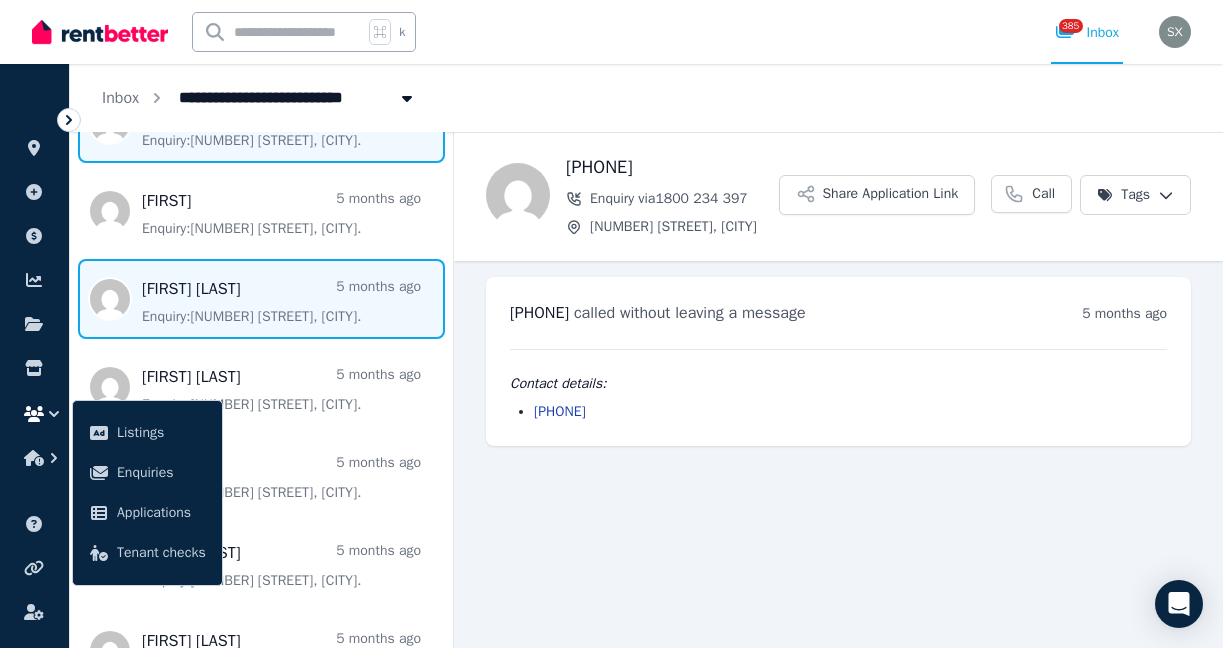 click at bounding box center (261, 299) 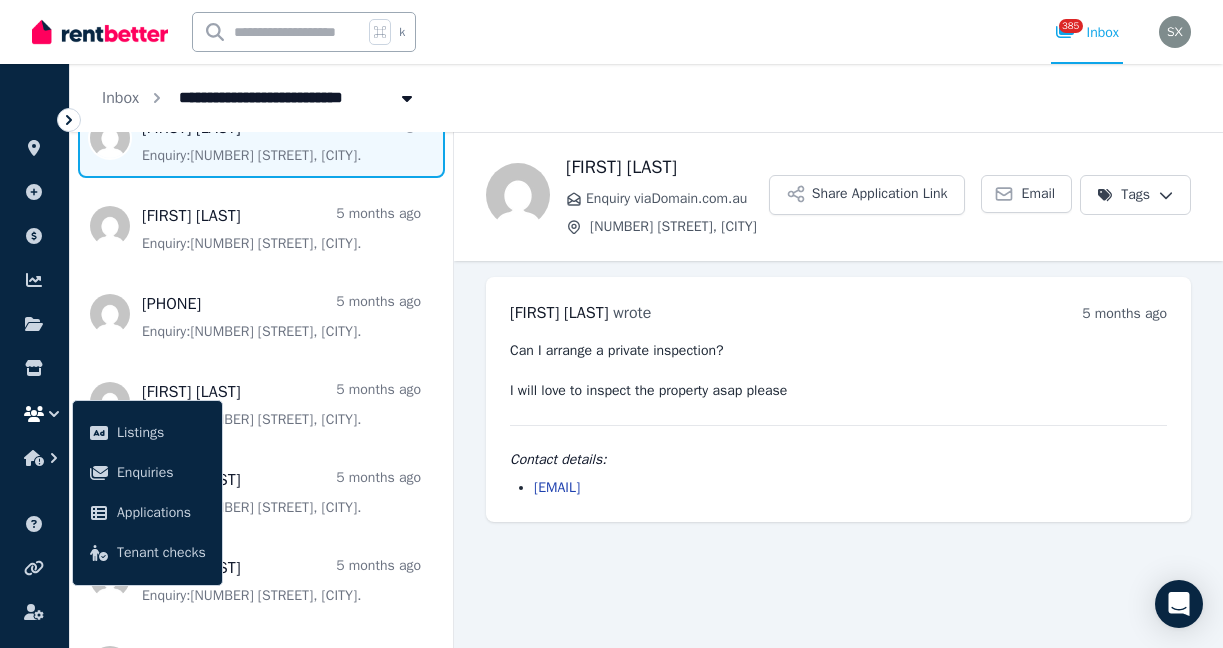 scroll, scrollTop: 1997, scrollLeft: 0, axis: vertical 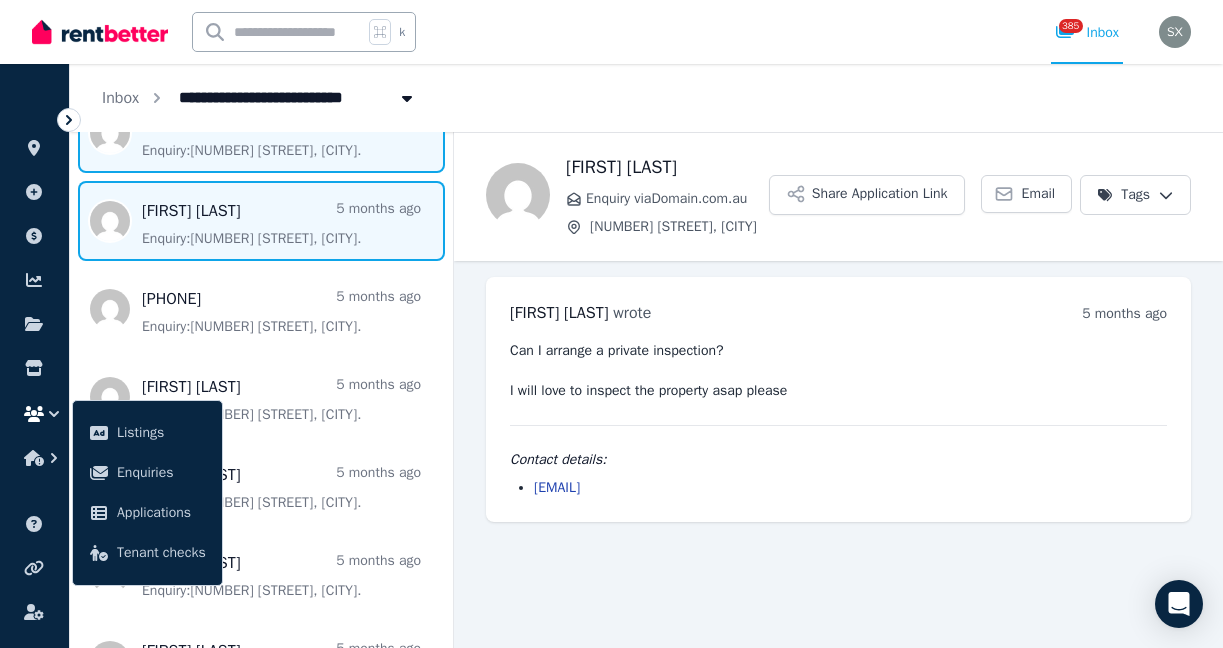click at bounding box center [261, 221] 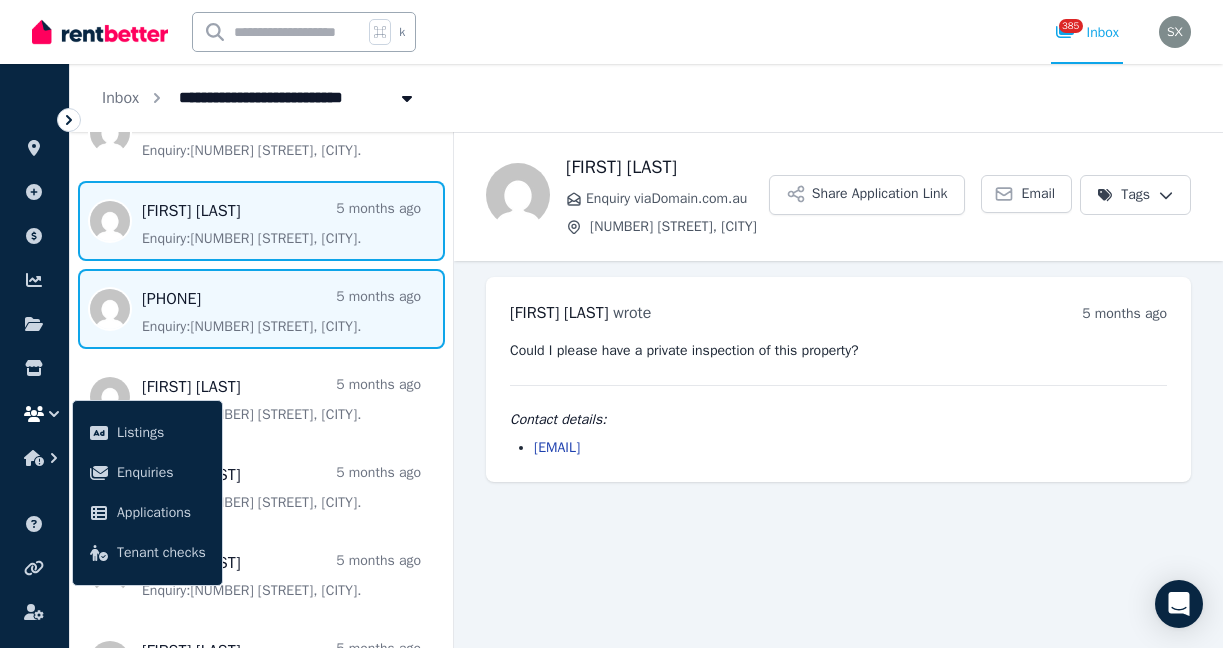 click at bounding box center [261, 309] 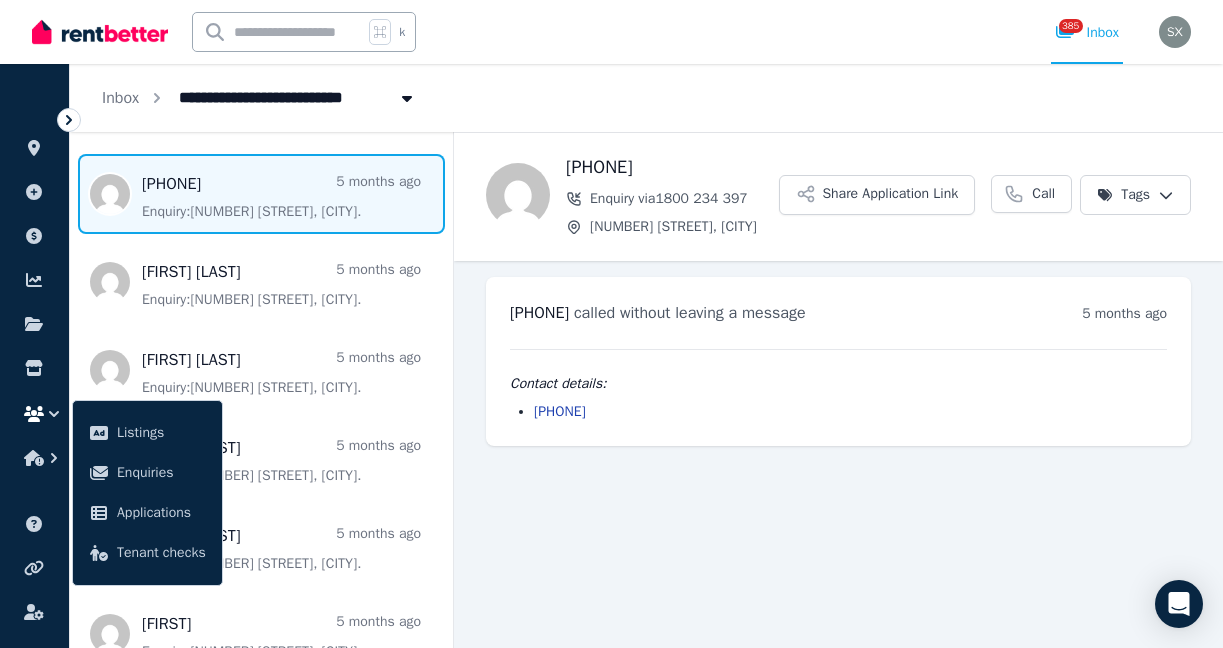scroll, scrollTop: 2264, scrollLeft: 0, axis: vertical 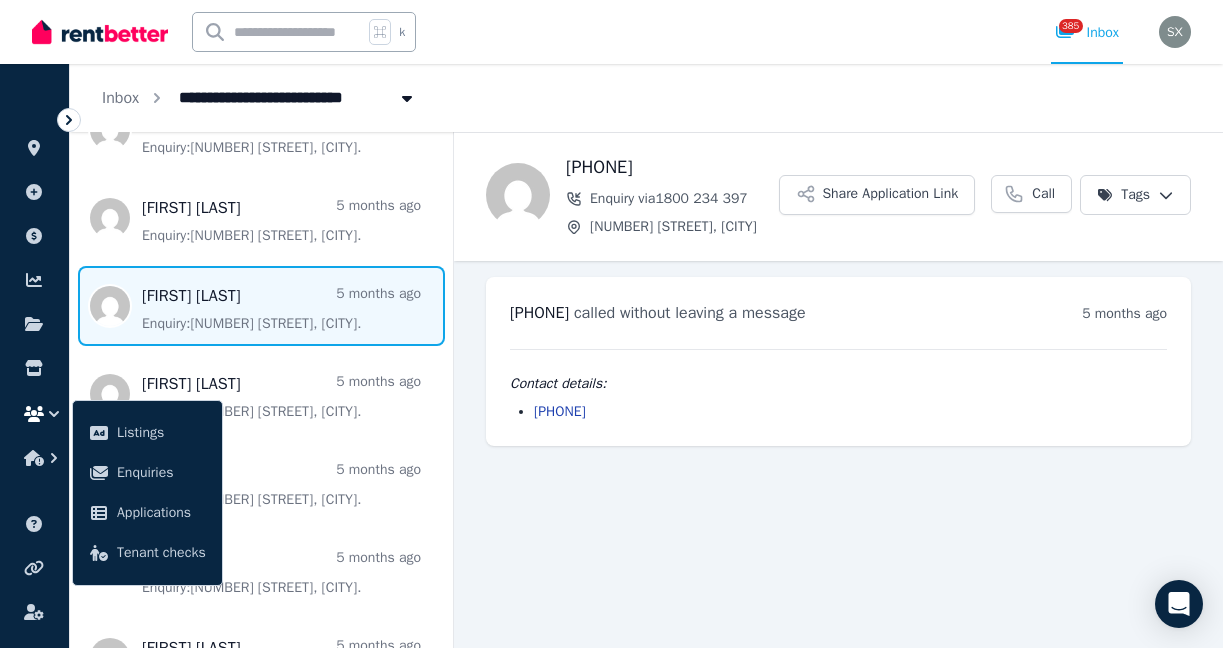 click at bounding box center (261, 306) 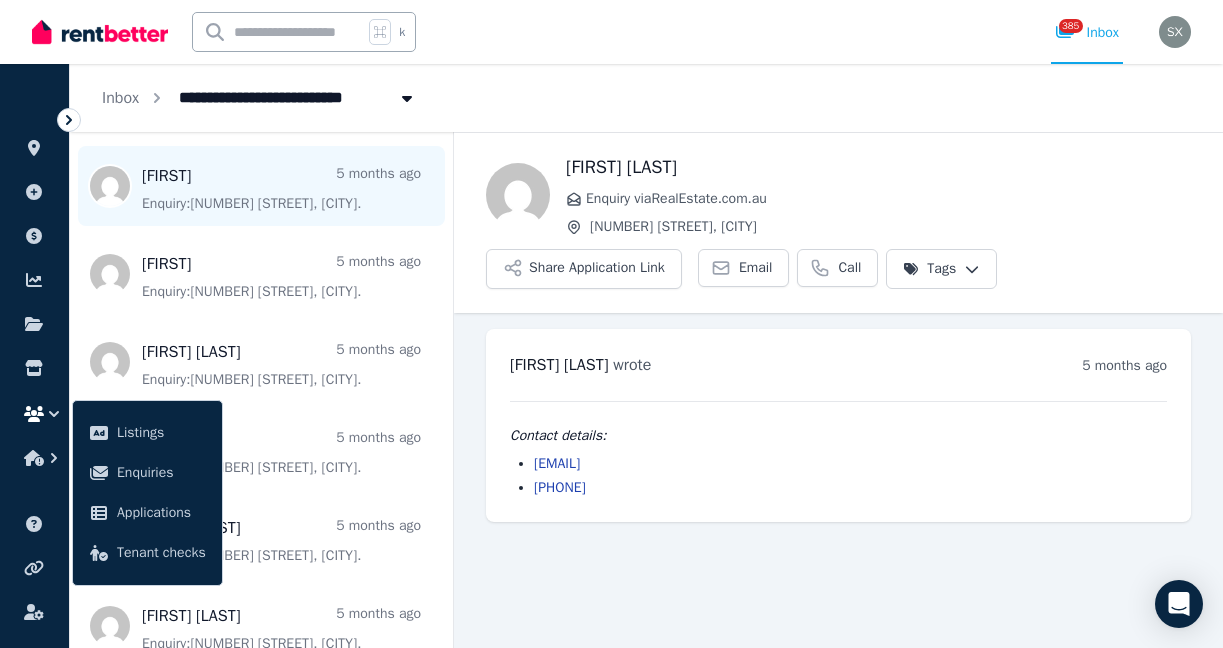 scroll, scrollTop: 2572, scrollLeft: 0, axis: vertical 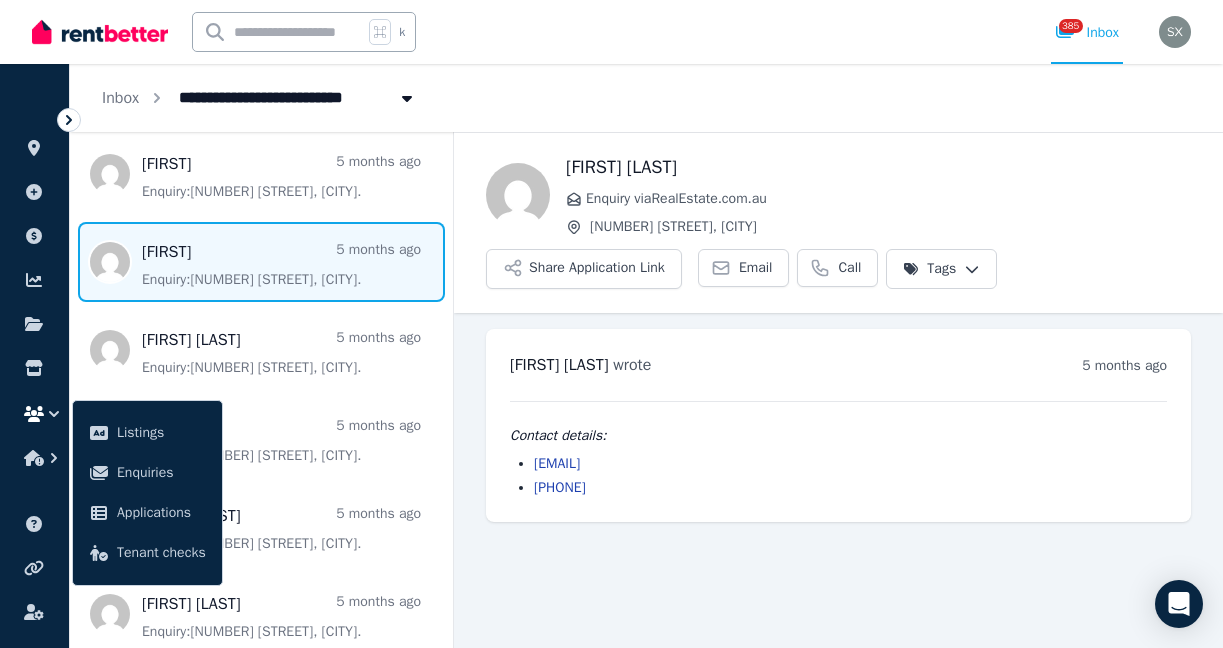 click at bounding box center [261, 262] 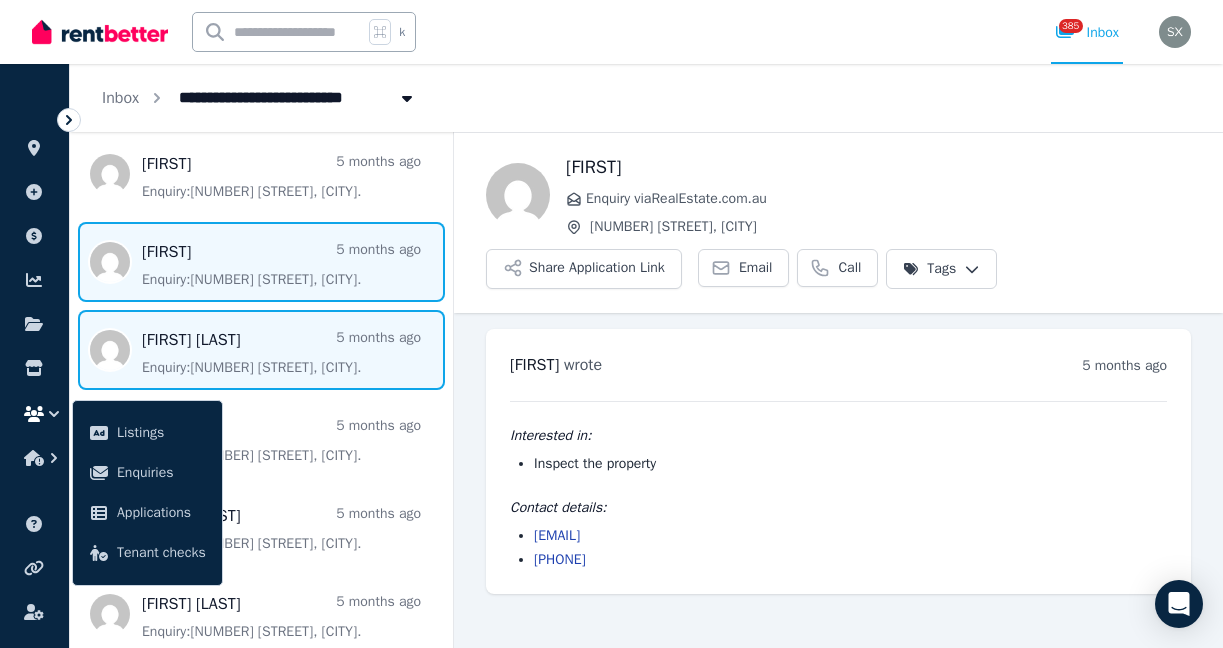 click at bounding box center (261, 350) 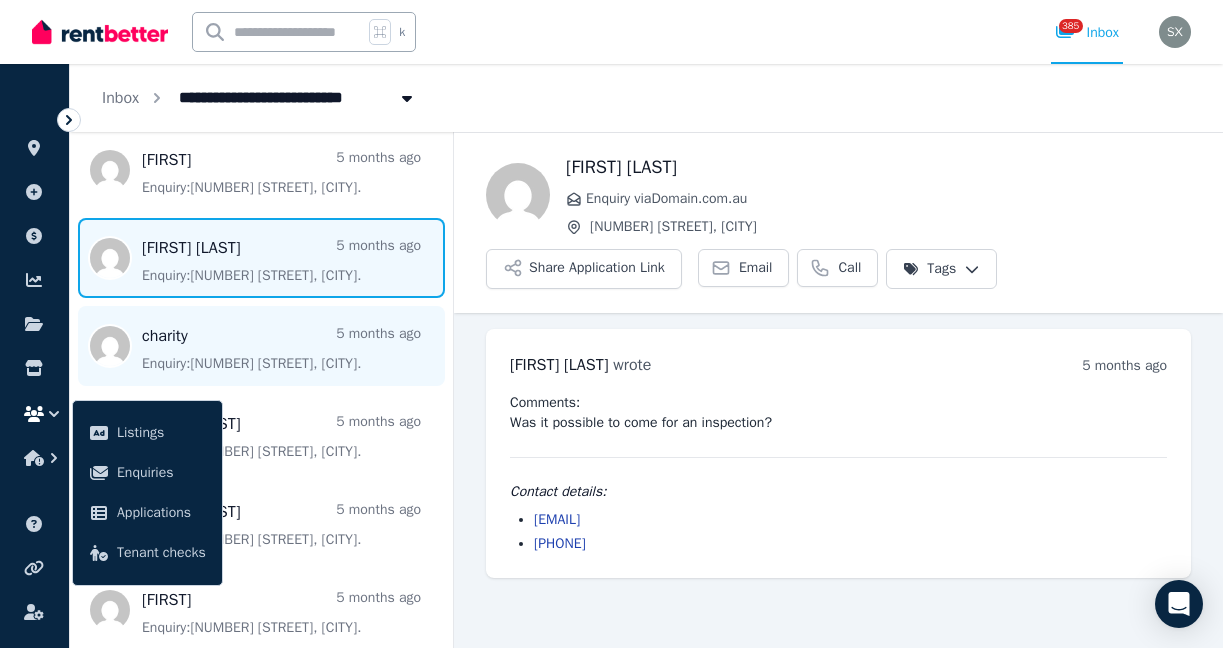 scroll, scrollTop: 2673, scrollLeft: 0, axis: vertical 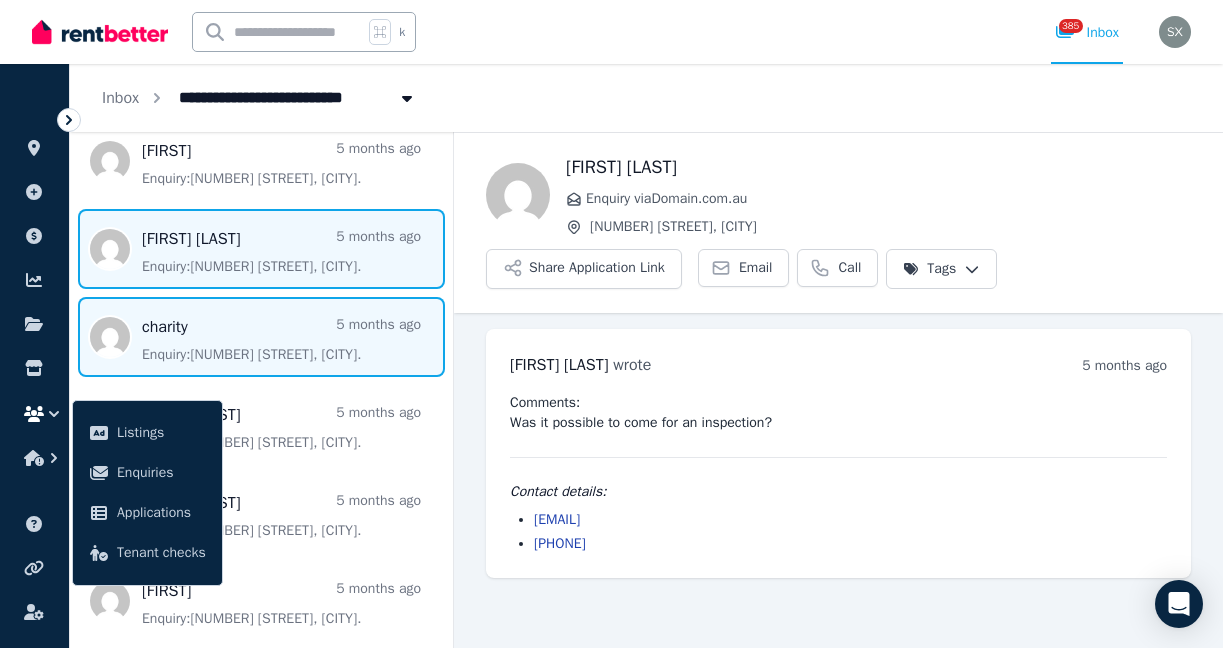 click at bounding box center (261, 337) 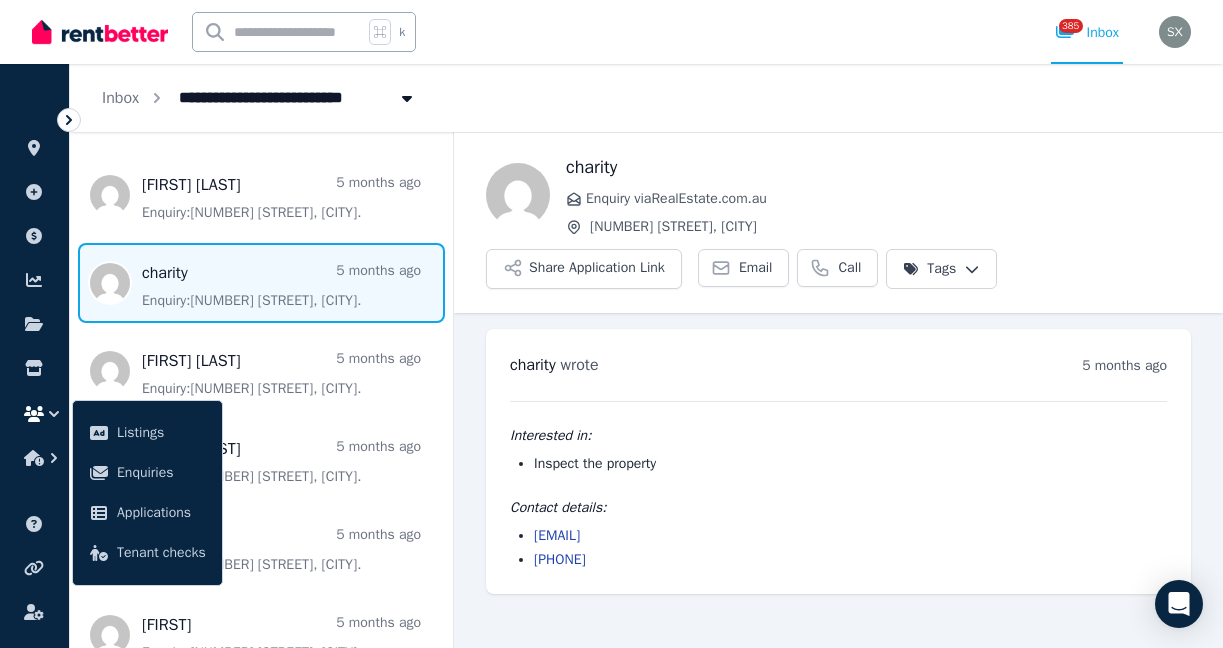 scroll, scrollTop: 2758, scrollLeft: 0, axis: vertical 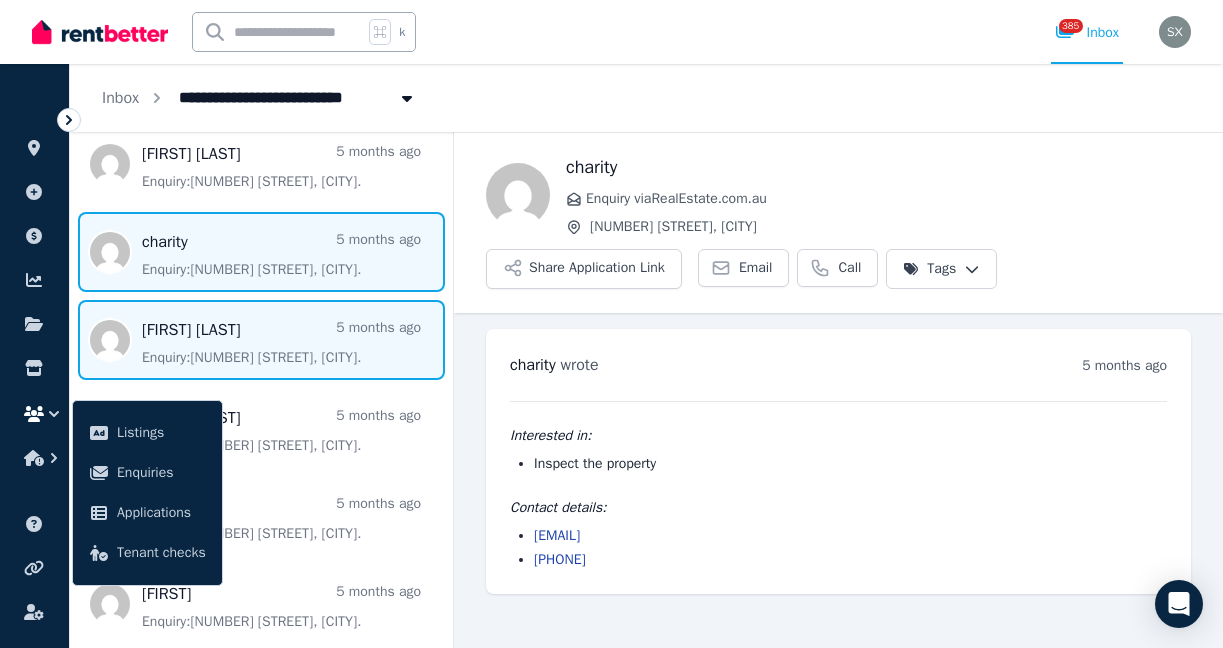 click at bounding box center [261, 340] 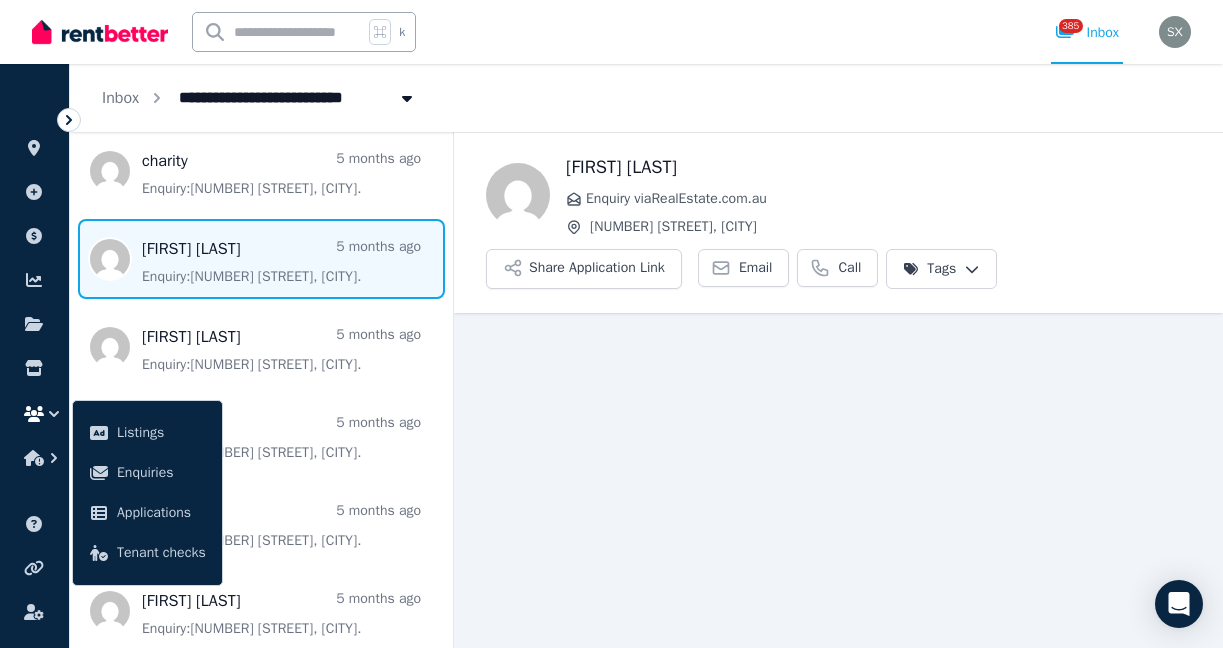 scroll, scrollTop: 2841, scrollLeft: 0, axis: vertical 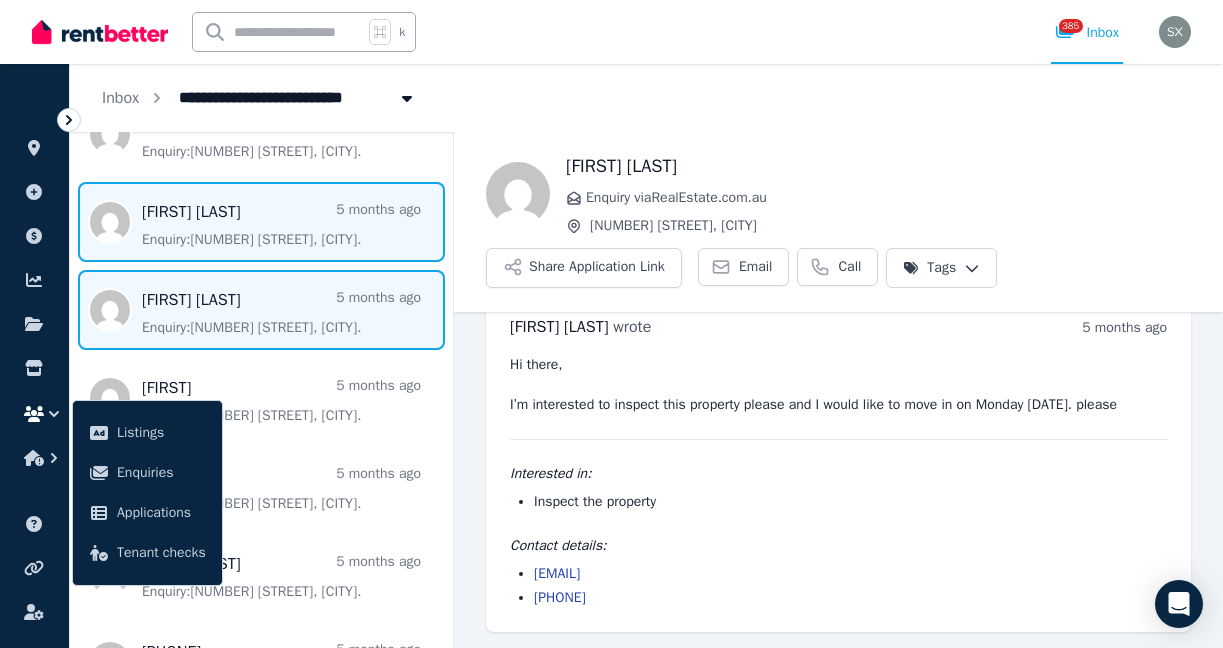 click at bounding box center [261, 310] 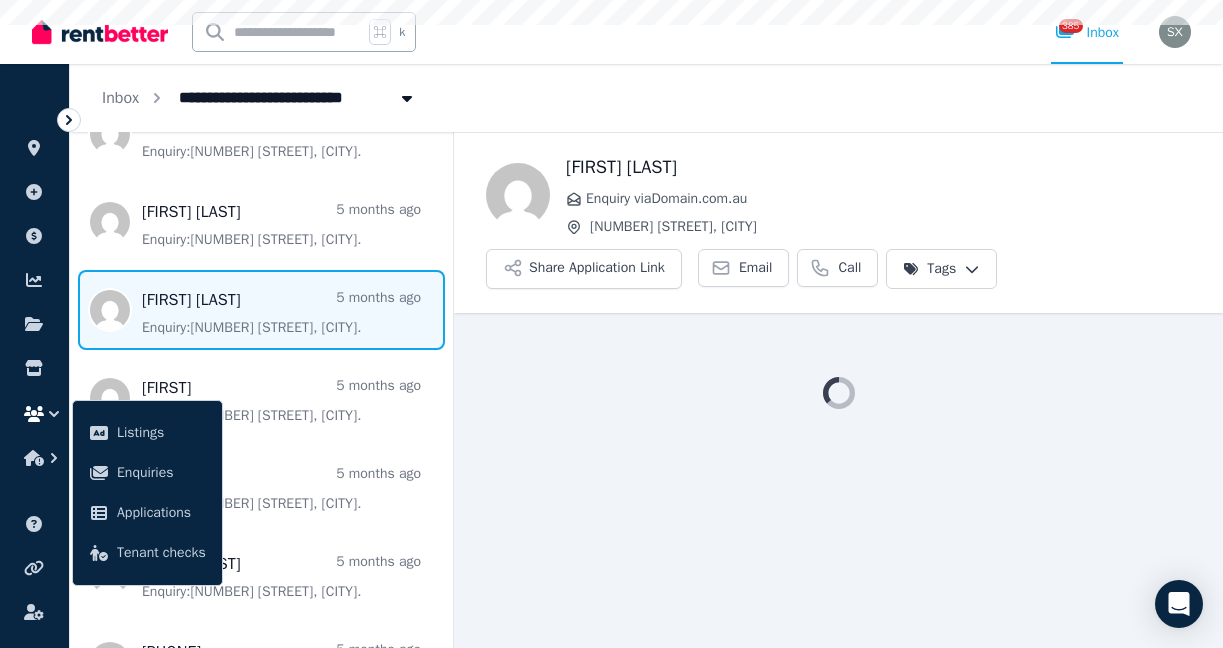 scroll, scrollTop: 0, scrollLeft: 0, axis: both 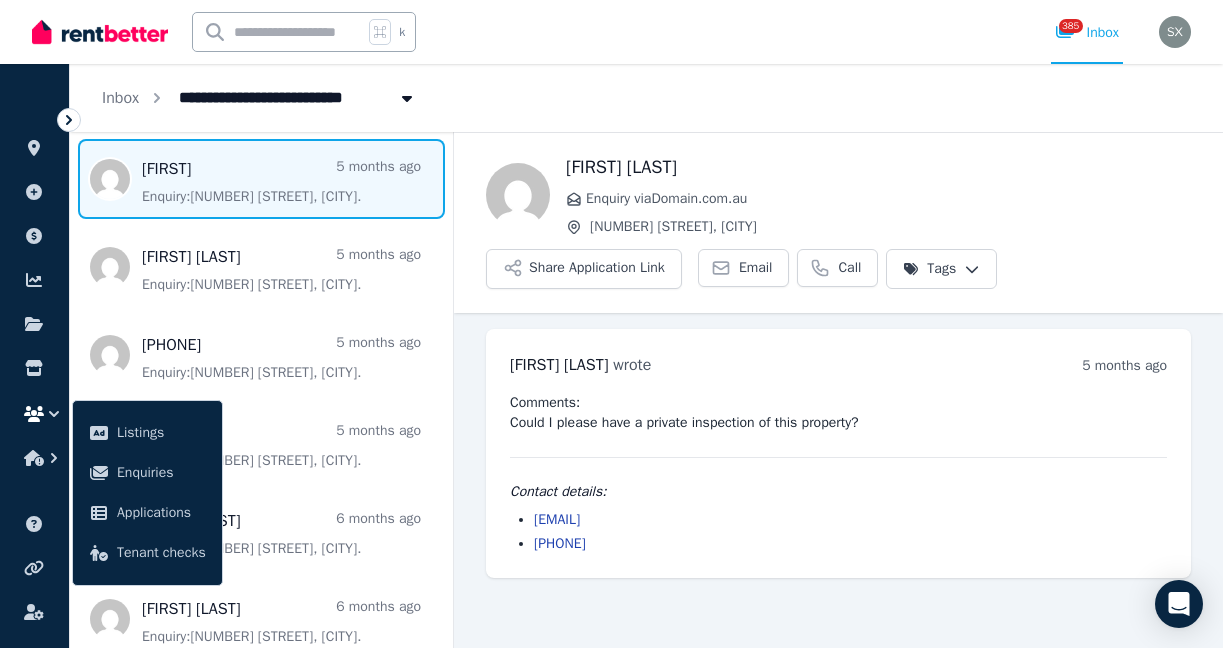 click at bounding box center [261, 179] 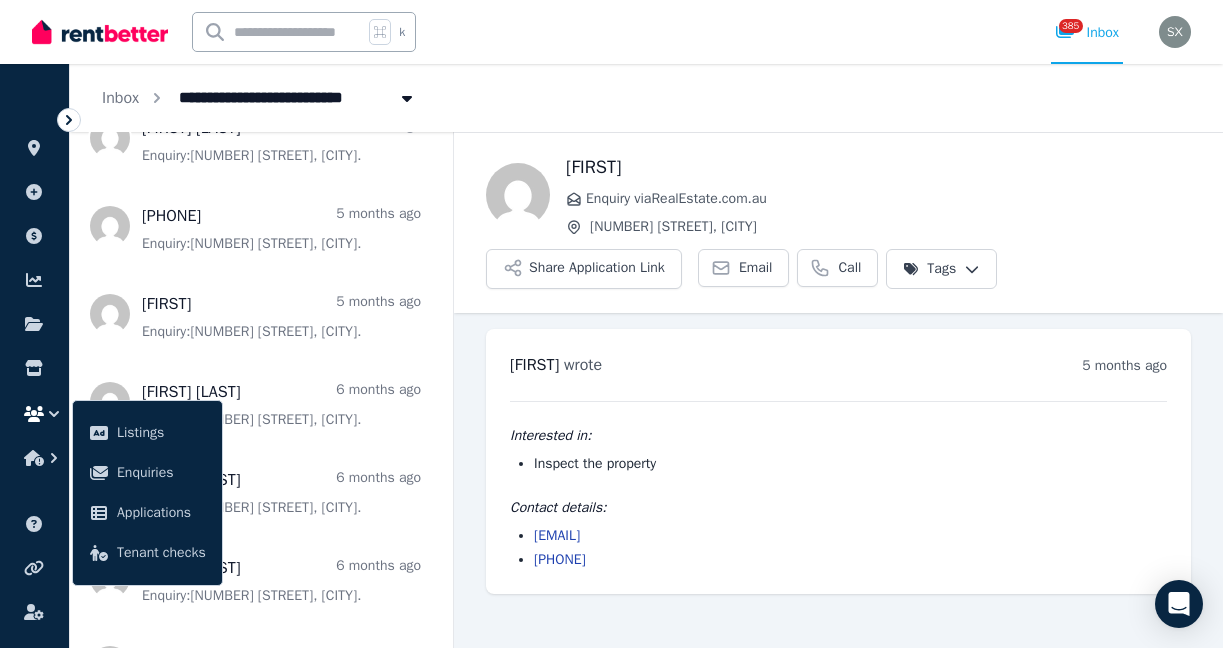 scroll, scrollTop: 3366, scrollLeft: 0, axis: vertical 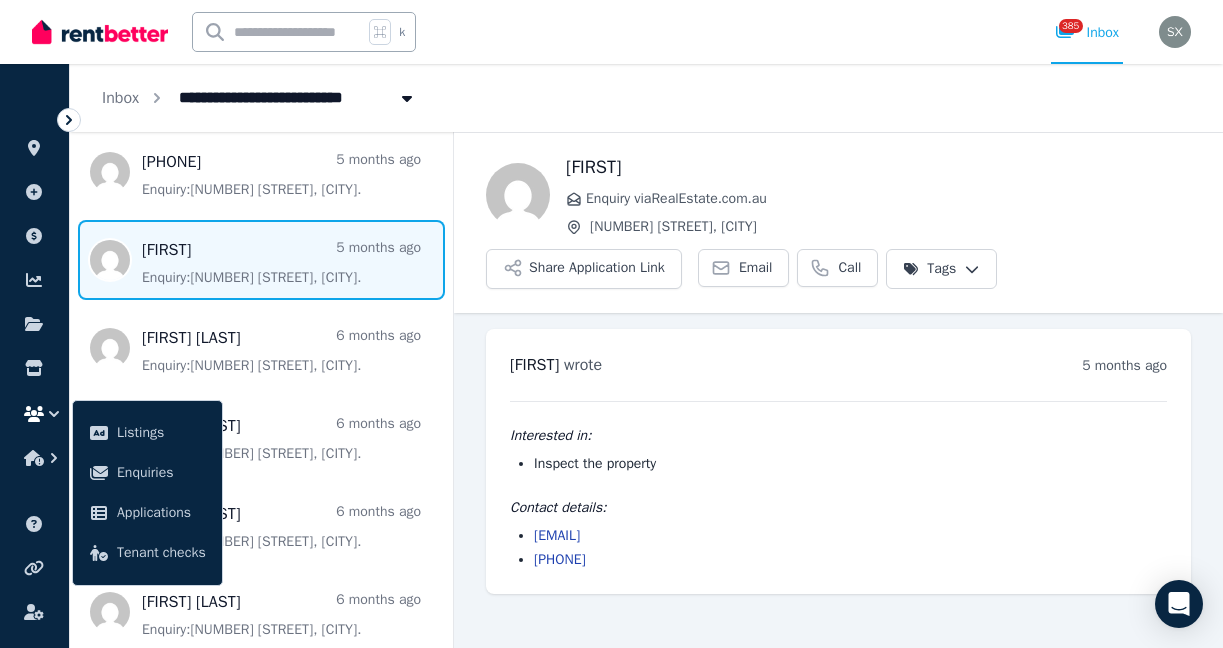 click at bounding box center (261, 260) 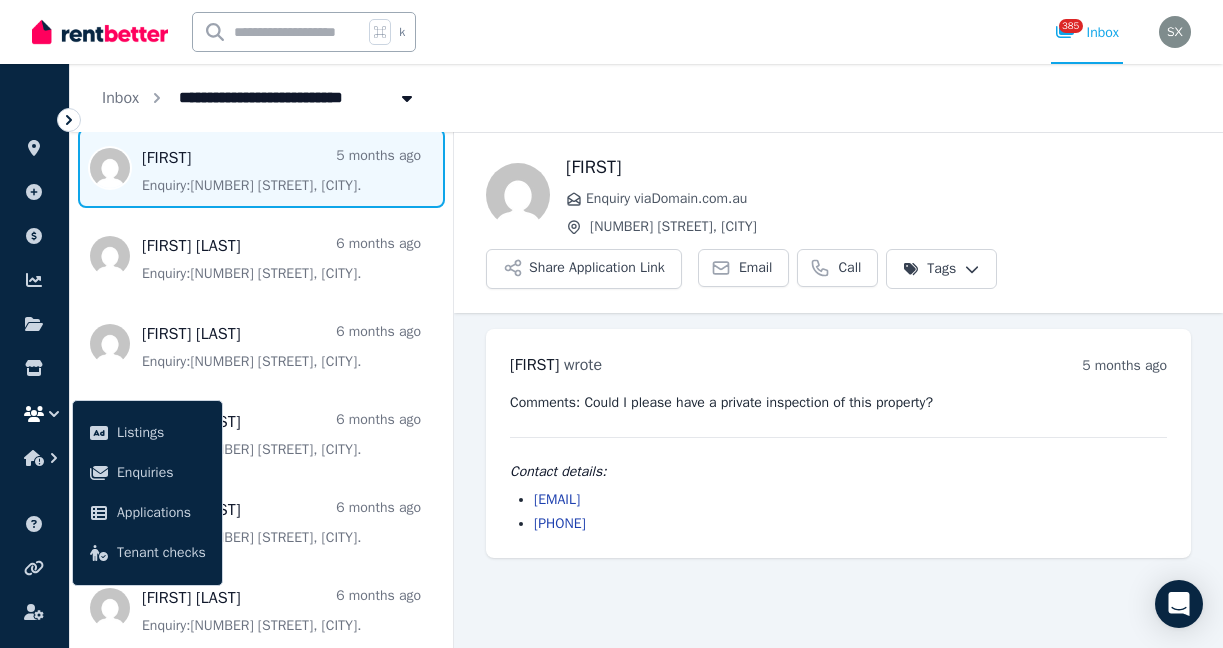 scroll, scrollTop: 3461, scrollLeft: 0, axis: vertical 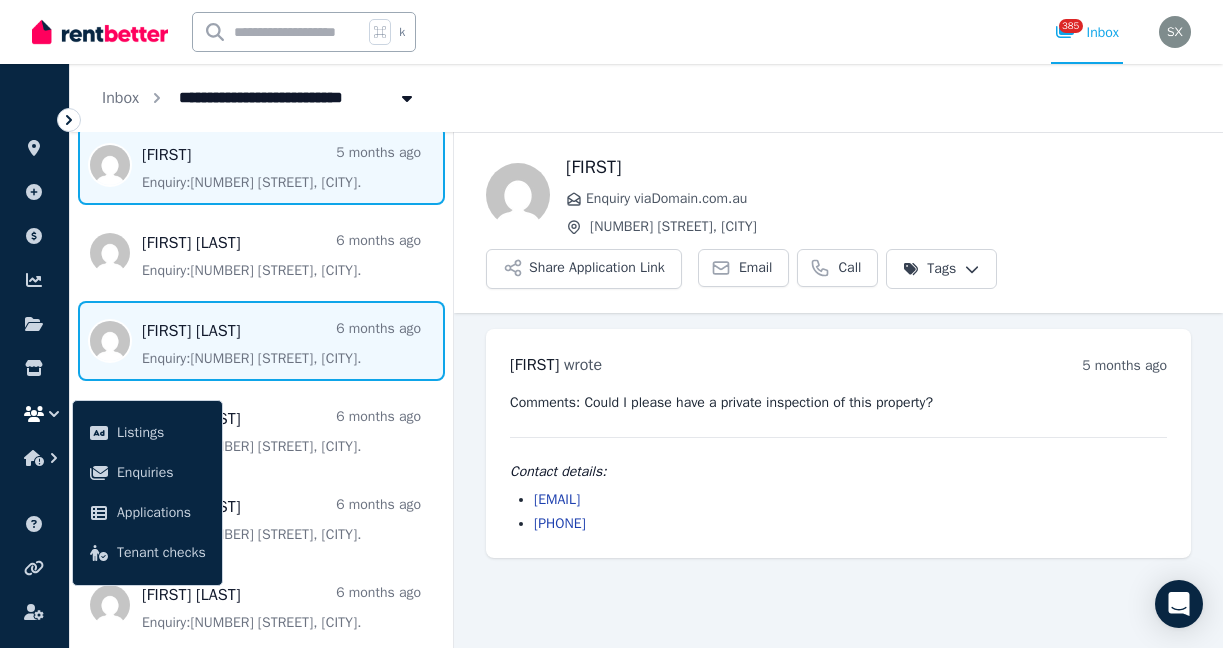 click at bounding box center (261, 341) 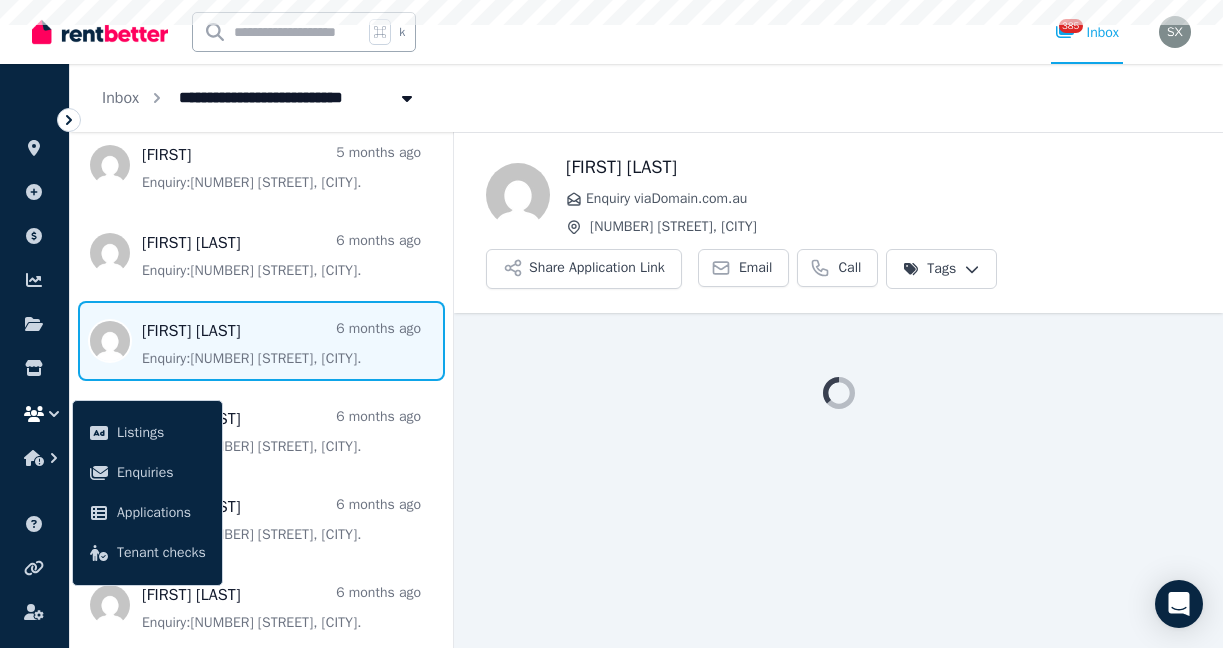 scroll, scrollTop: 3466, scrollLeft: 0, axis: vertical 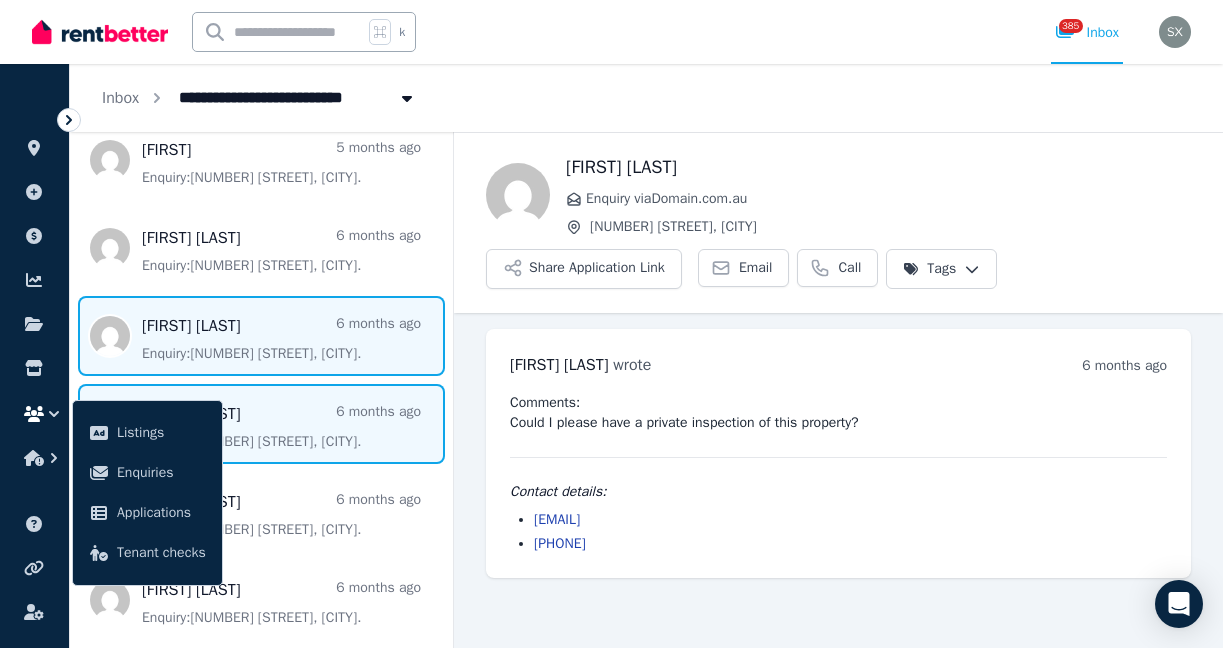 click at bounding box center (261, 424) 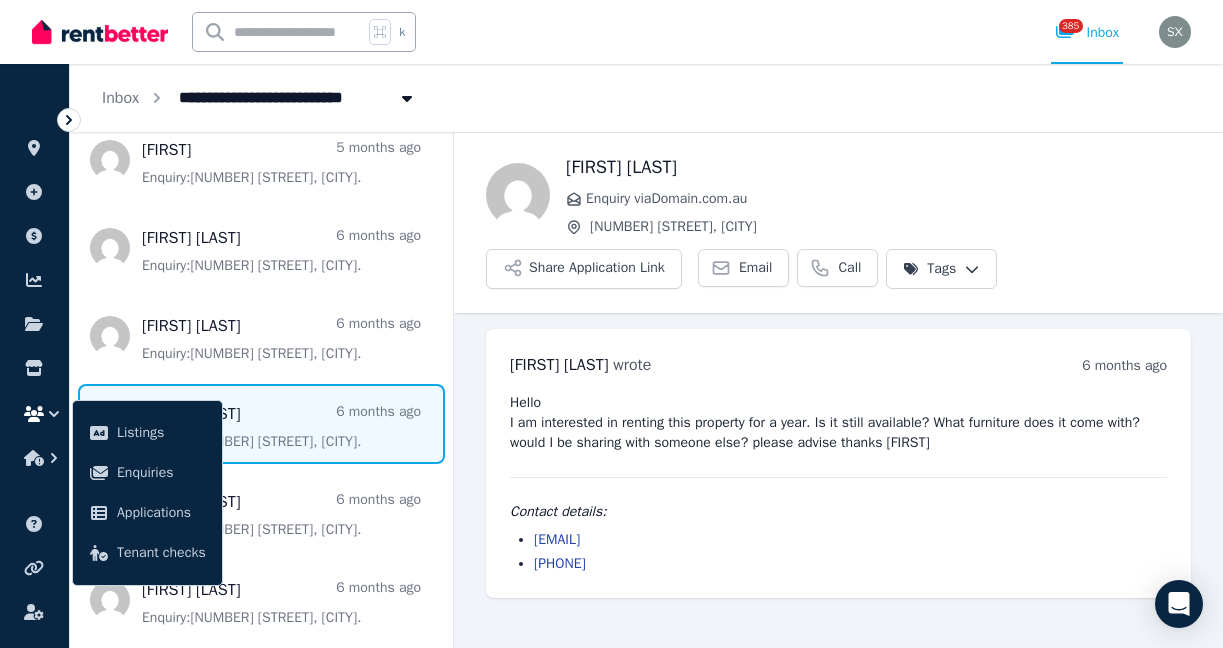 scroll, scrollTop: 6, scrollLeft: 0, axis: vertical 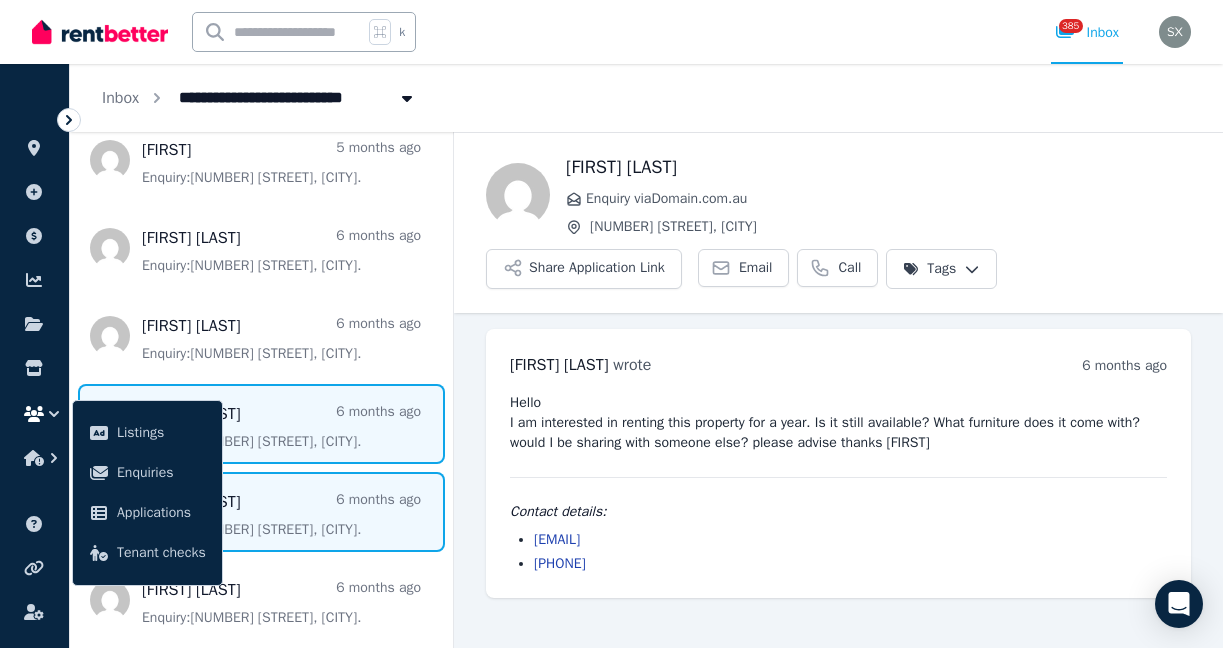 click at bounding box center [261, 512] 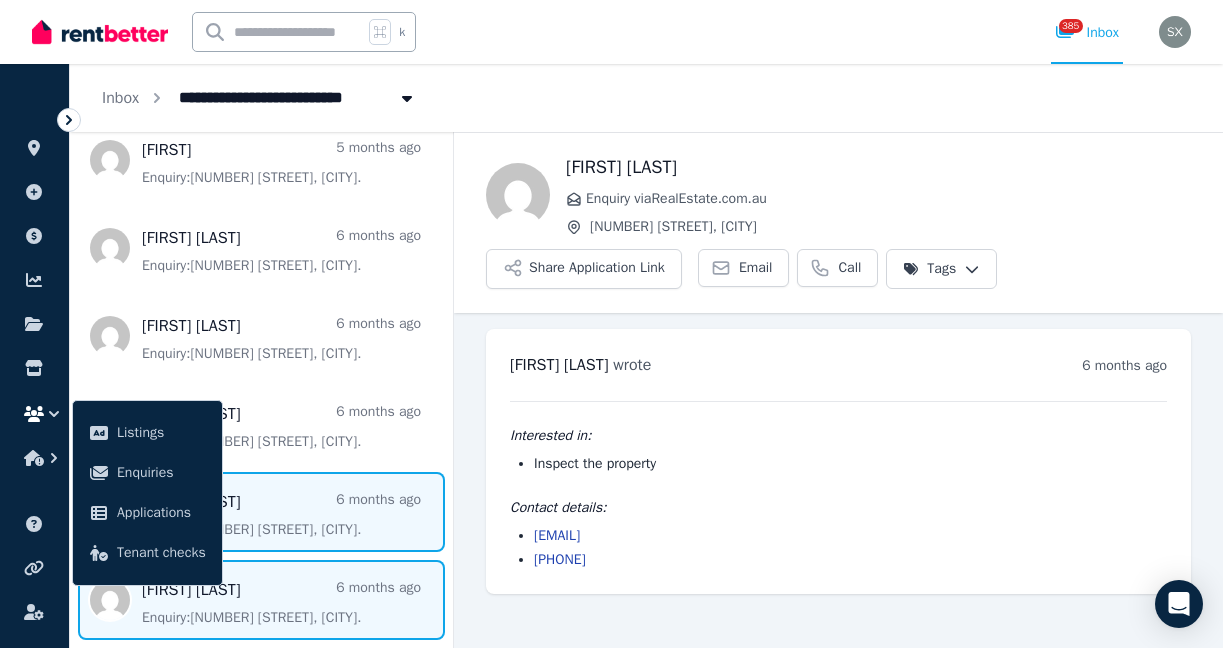 click at bounding box center (261, 600) 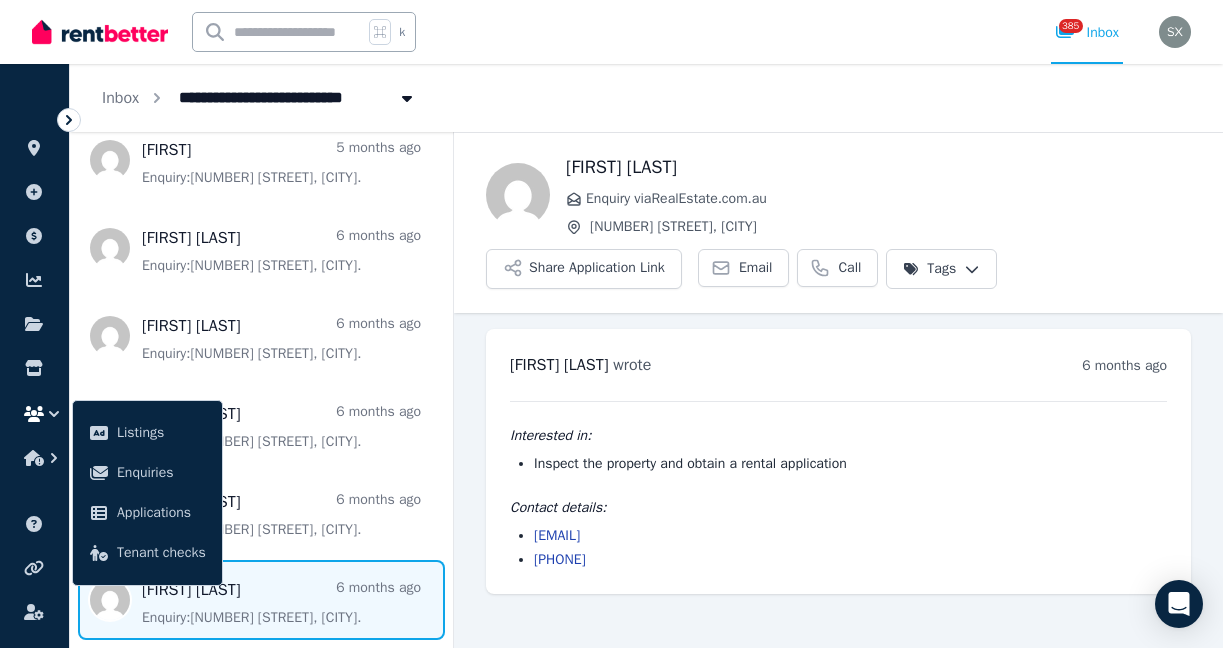 click at bounding box center [261, 600] 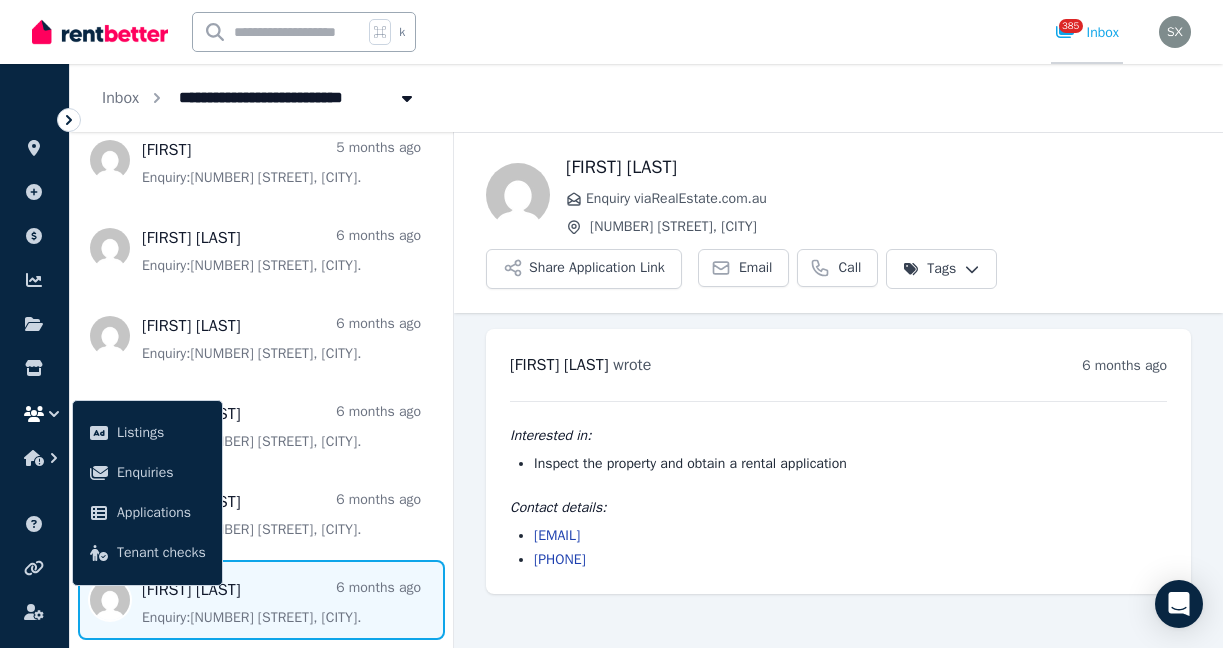 drag, startPoint x: 1101, startPoint y: 30, endPoint x: 1112, endPoint y: 25, distance: 12.083046 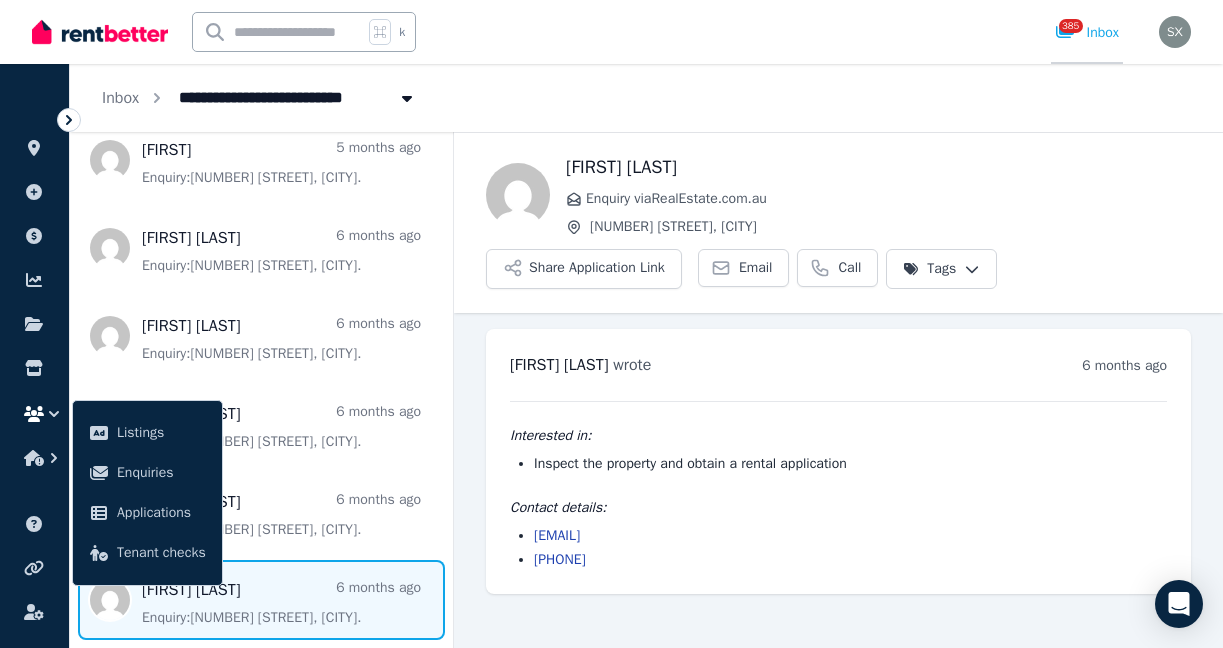 click on "385 Inbox" at bounding box center (1087, 33) 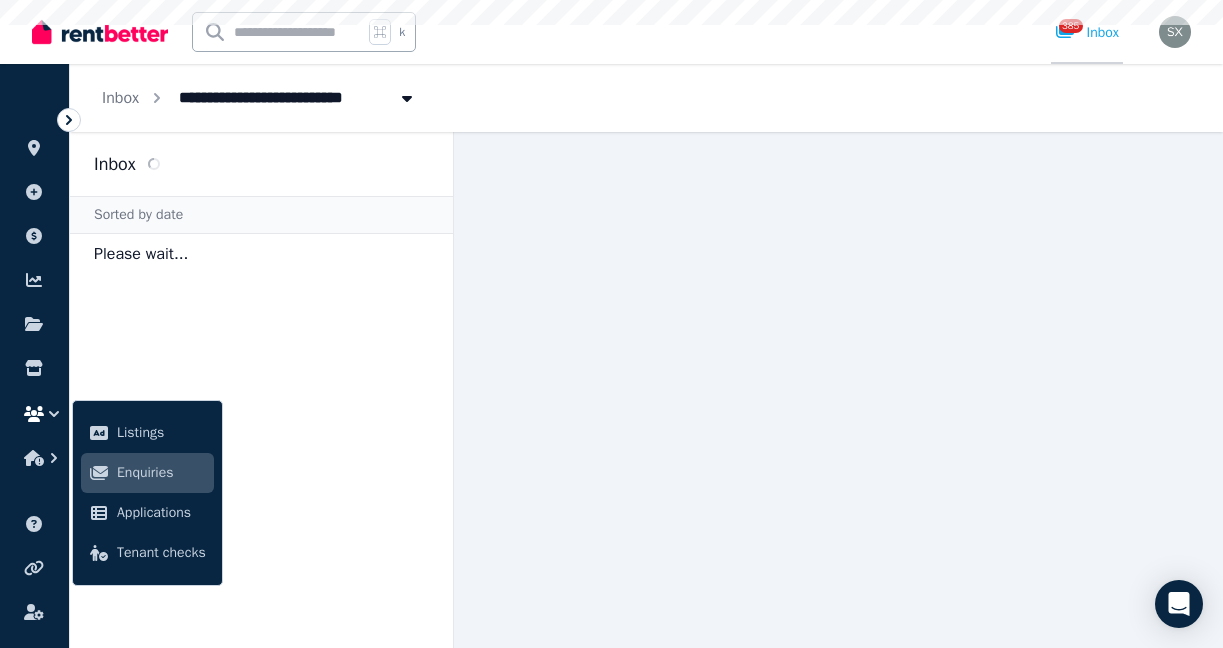 scroll, scrollTop: 0, scrollLeft: 0, axis: both 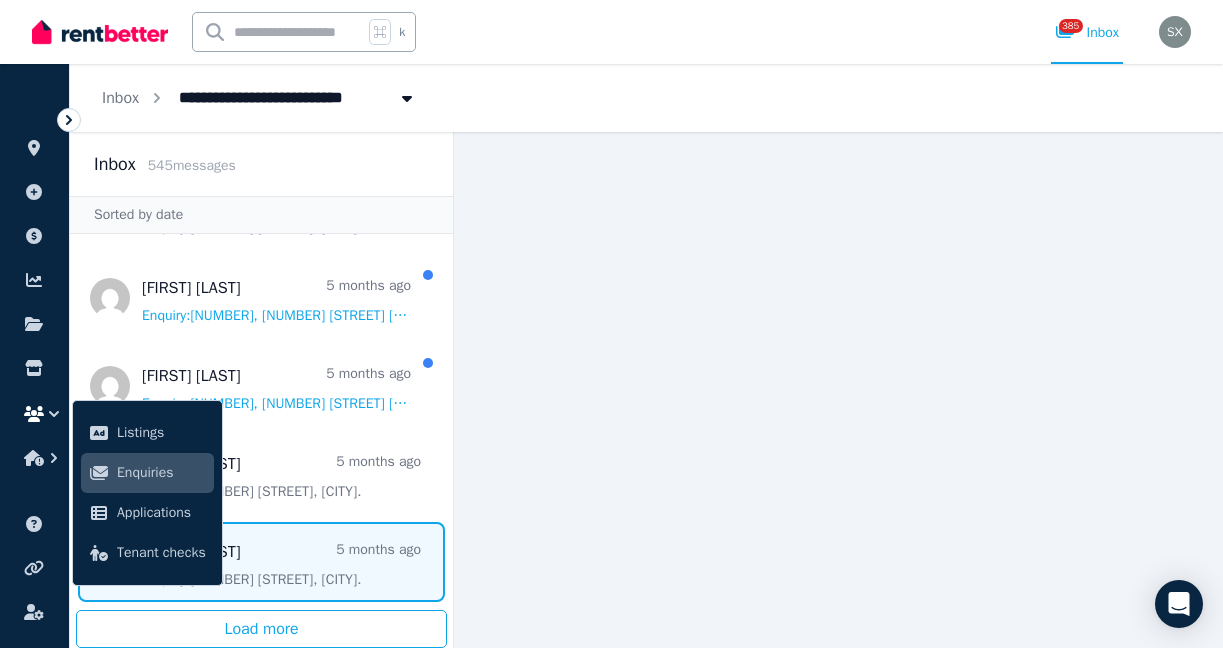 click at bounding box center [261, 562] 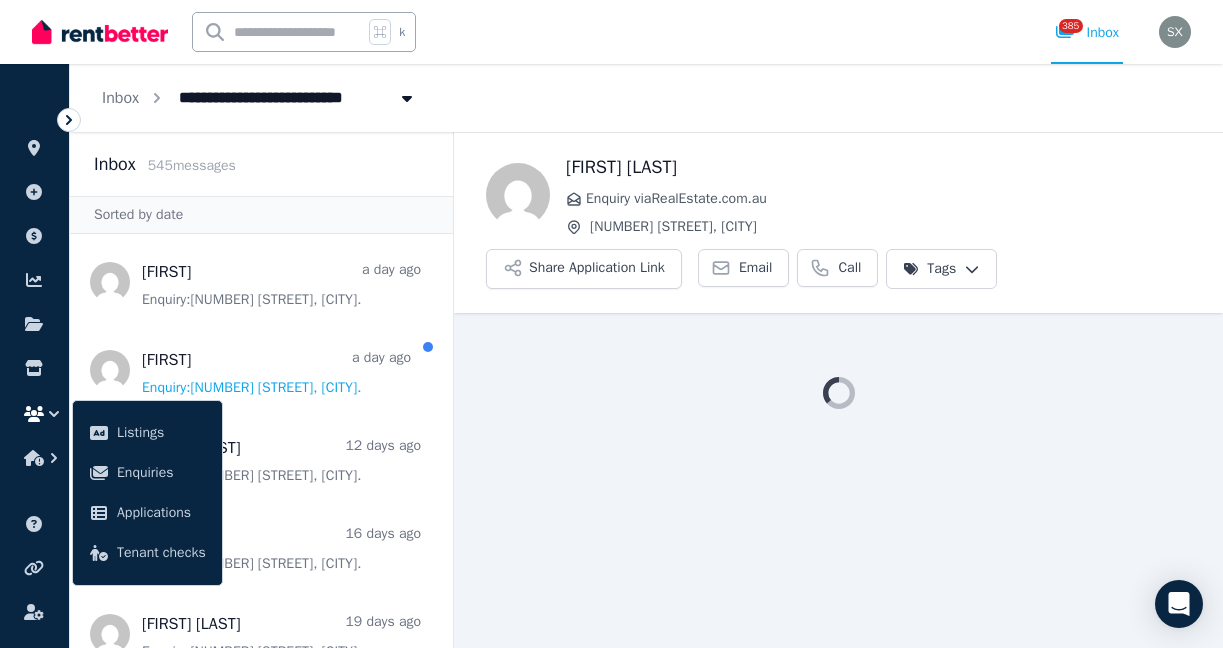 scroll, scrollTop: 0, scrollLeft: 0, axis: both 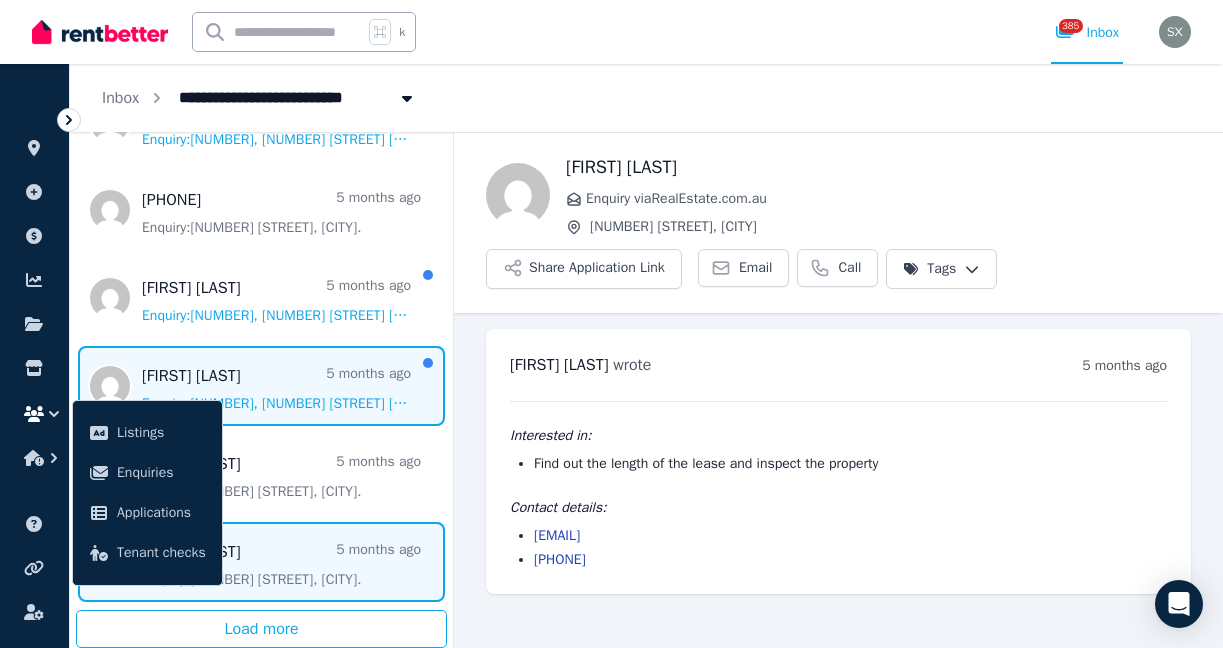click at bounding box center (261, 386) 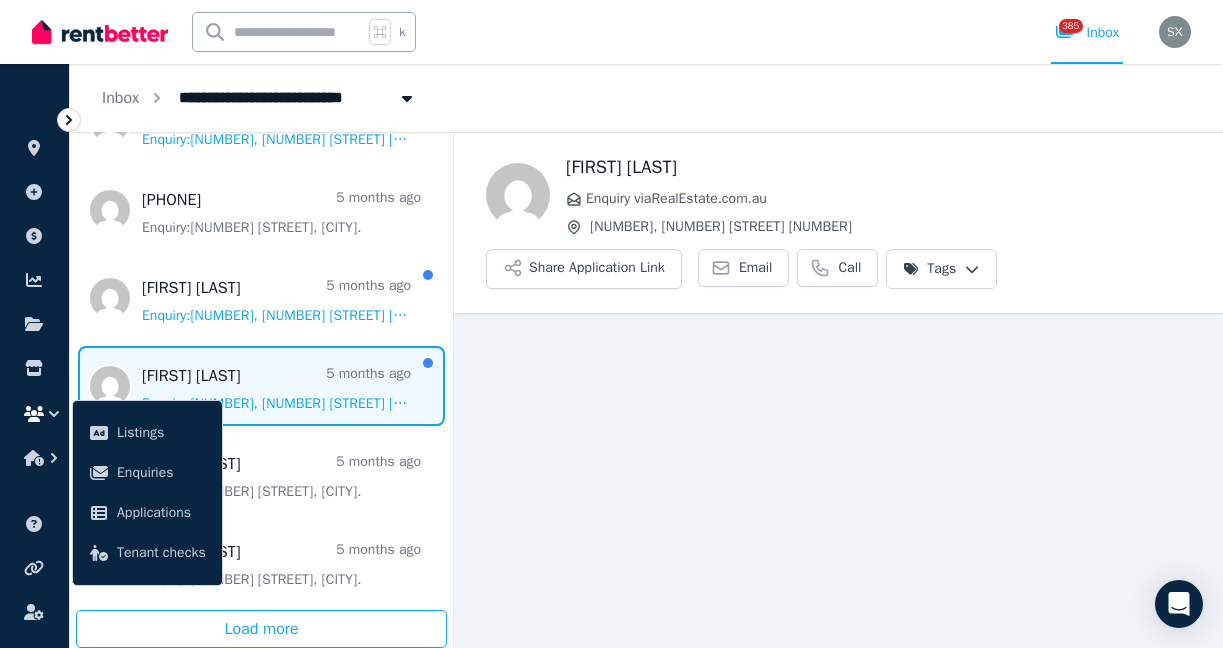 scroll, scrollTop: 18, scrollLeft: 0, axis: vertical 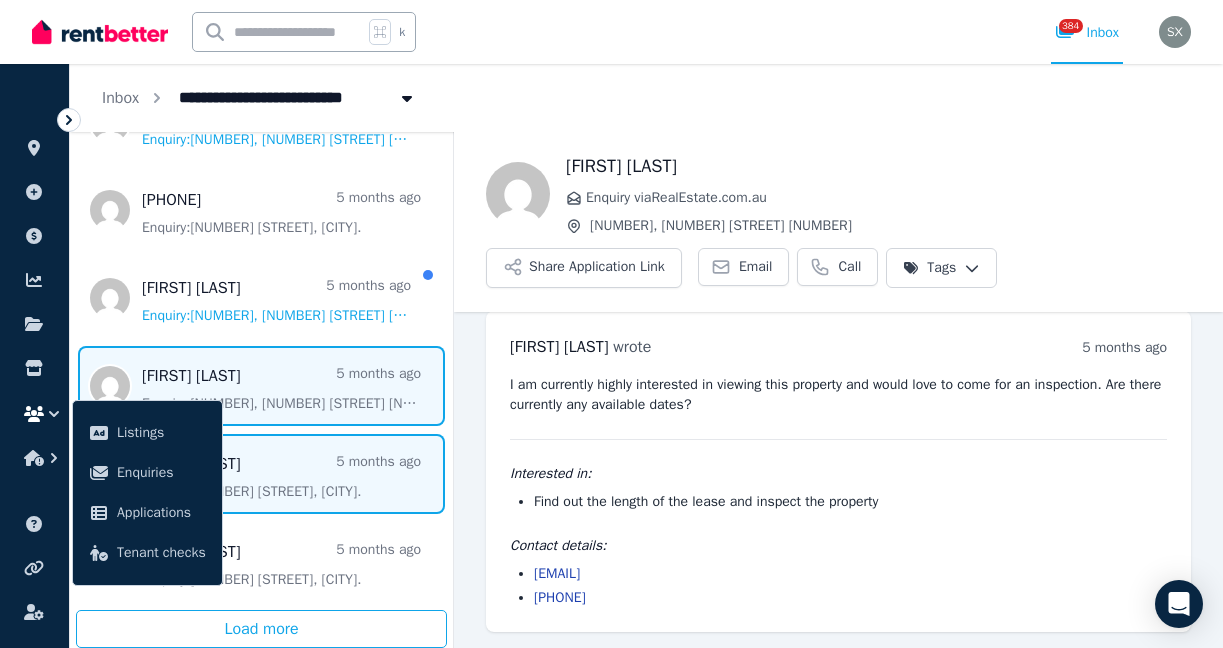 click at bounding box center (261, 474) 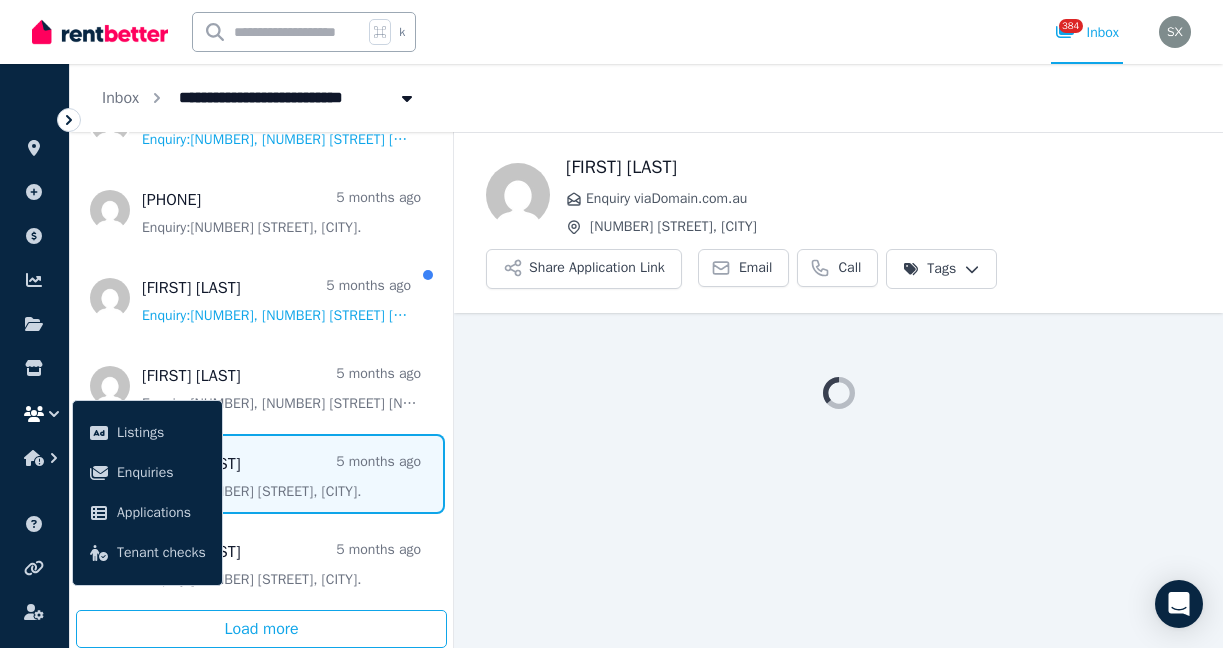 scroll, scrollTop: 0, scrollLeft: 0, axis: both 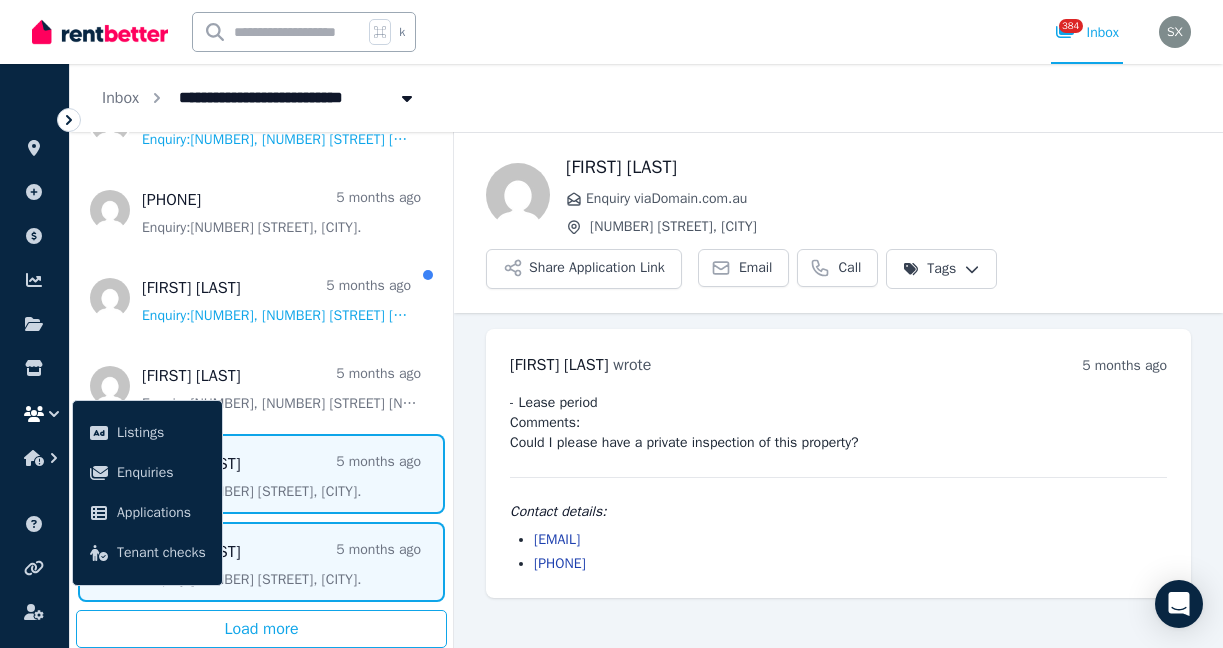 click at bounding box center [261, 562] 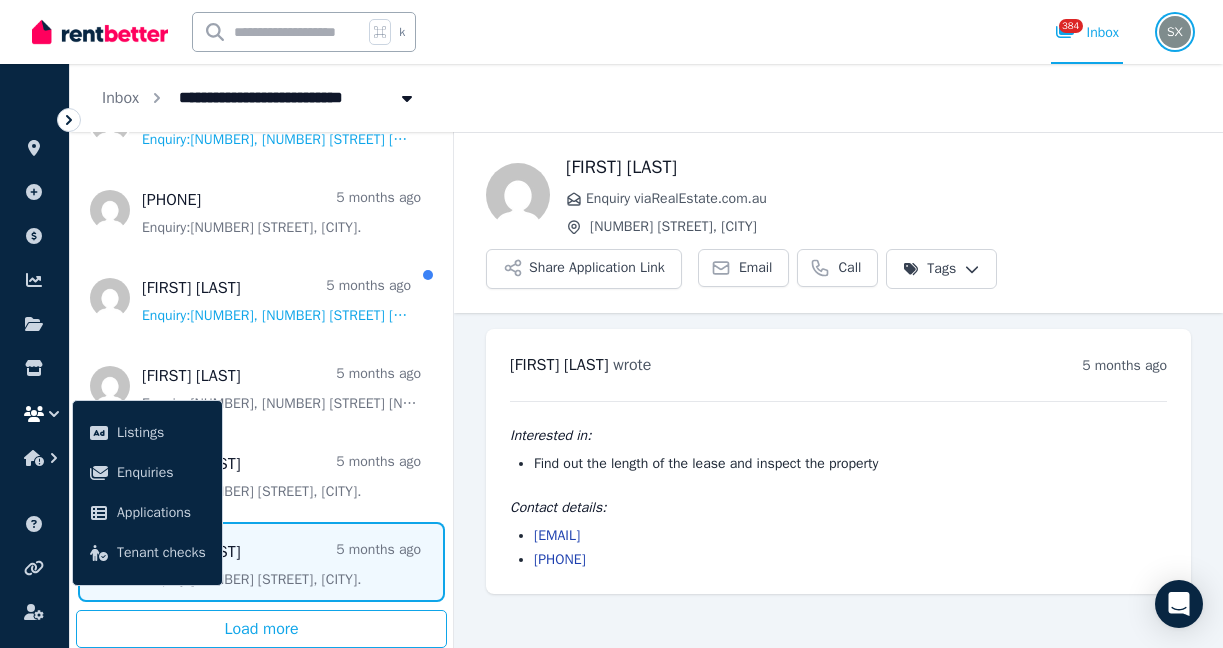 click at bounding box center (1175, 32) 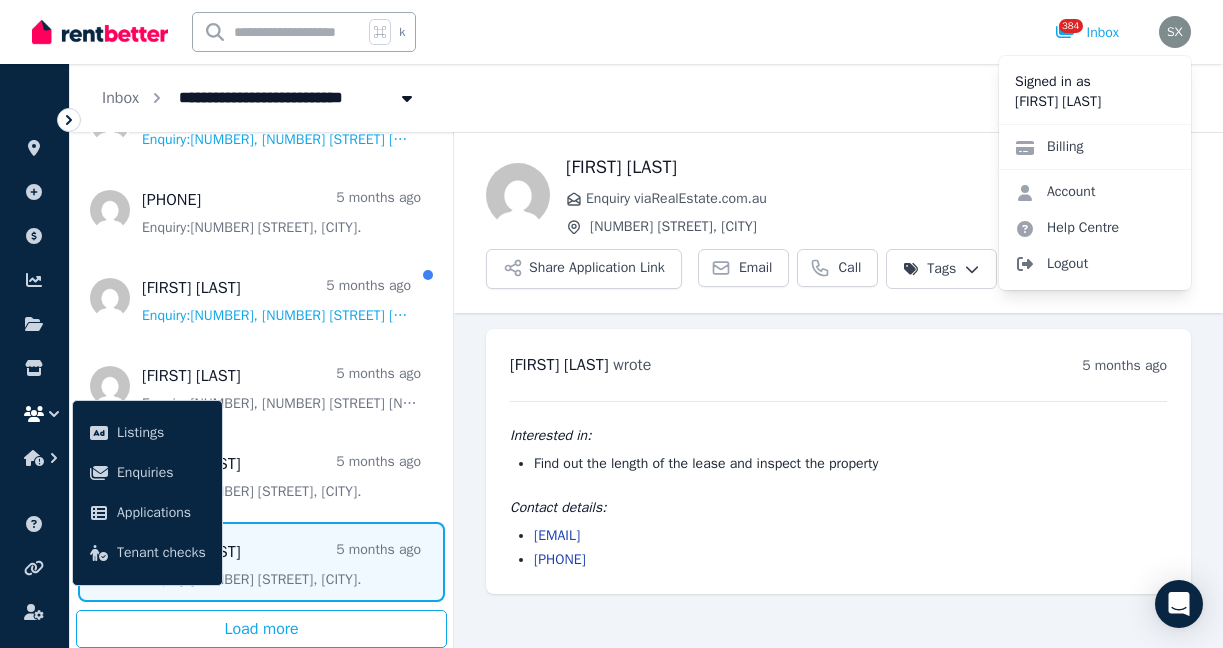 click on "Logout" at bounding box center [1095, 264] 